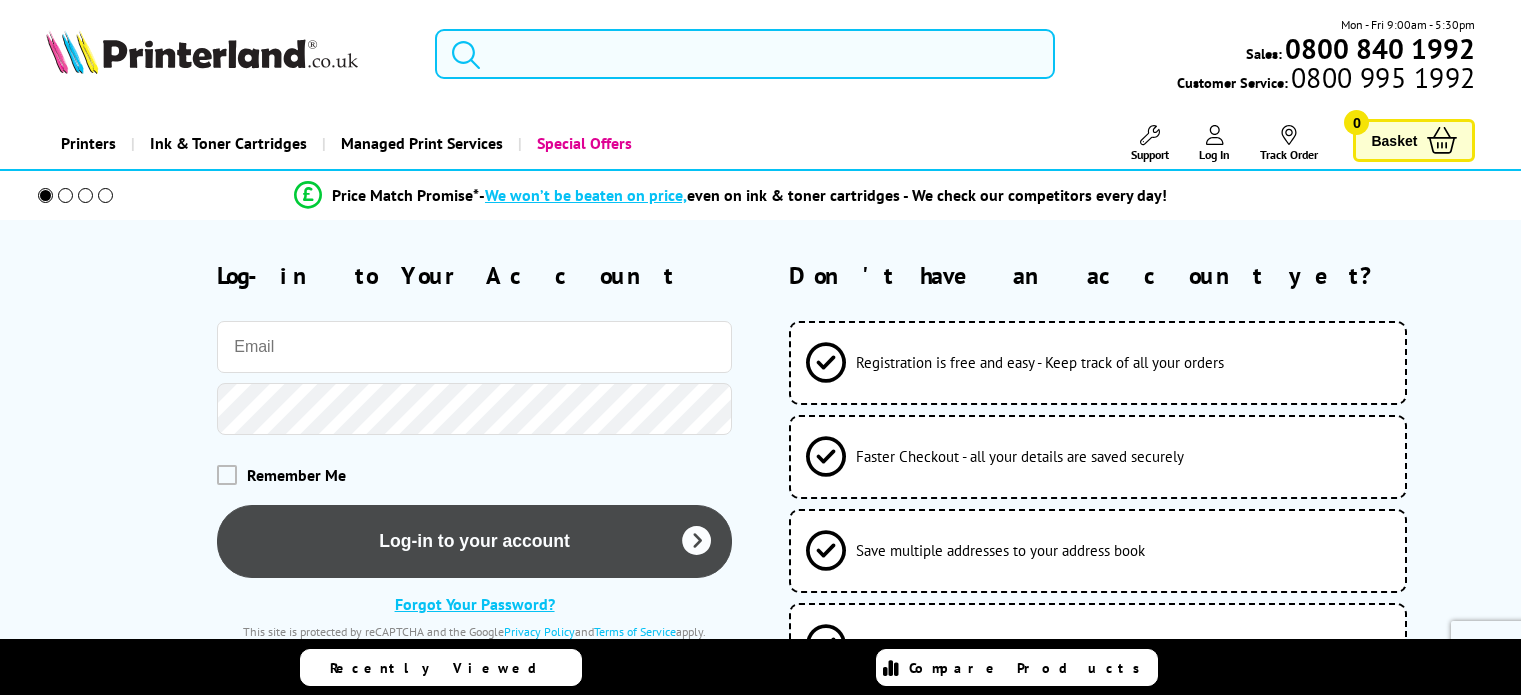 scroll, scrollTop: 0, scrollLeft: 0, axis: both 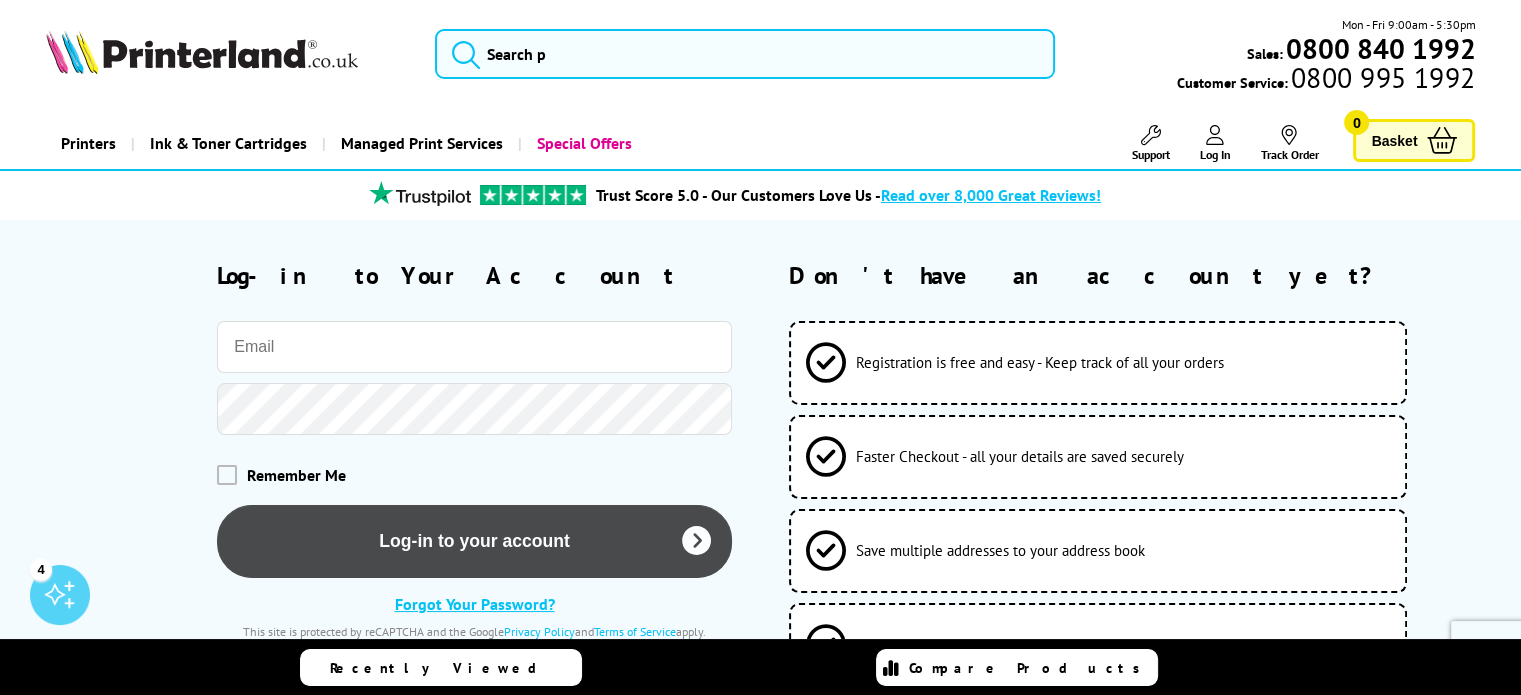 type on "robin.kidner@tacklestore.net" 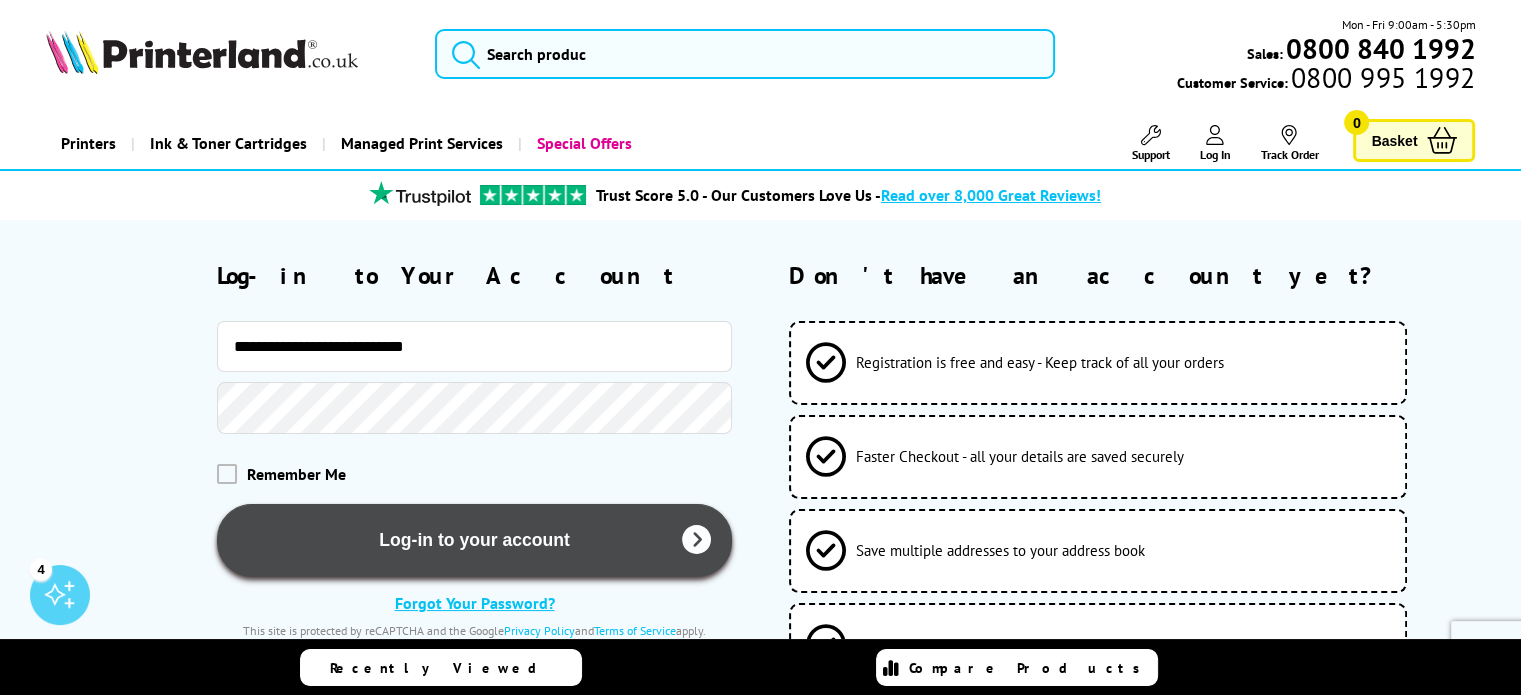 click on "Log-in to your account" at bounding box center (474, 540) 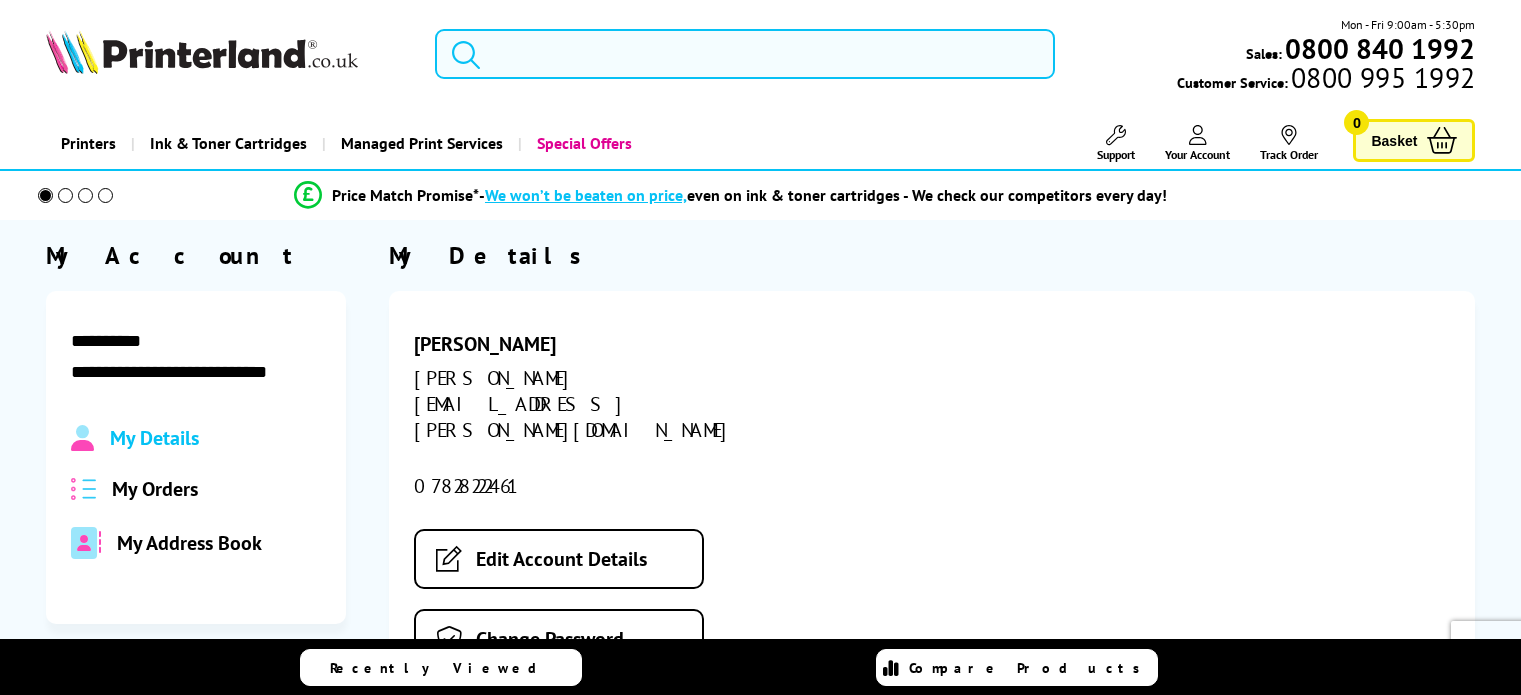 scroll, scrollTop: 0, scrollLeft: 0, axis: both 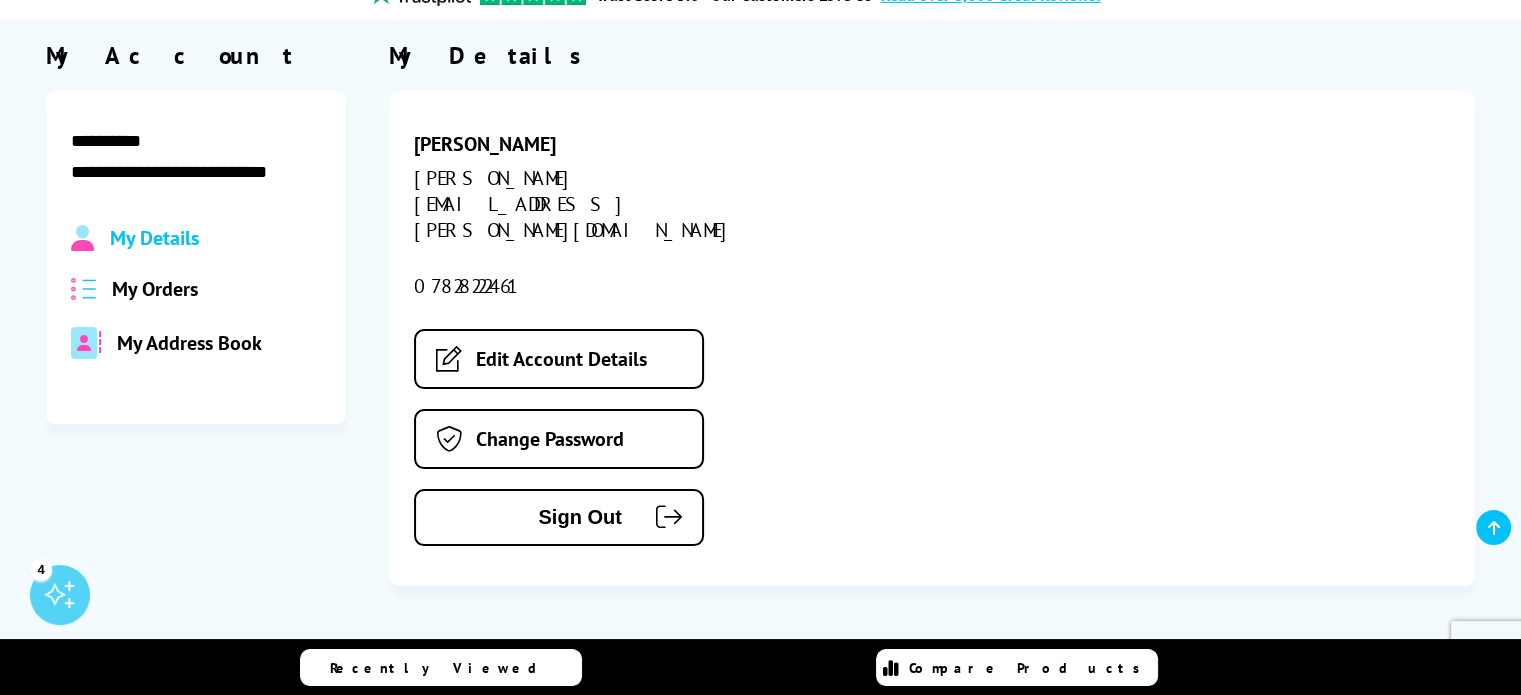 click on "My Orders" at bounding box center [155, 289] 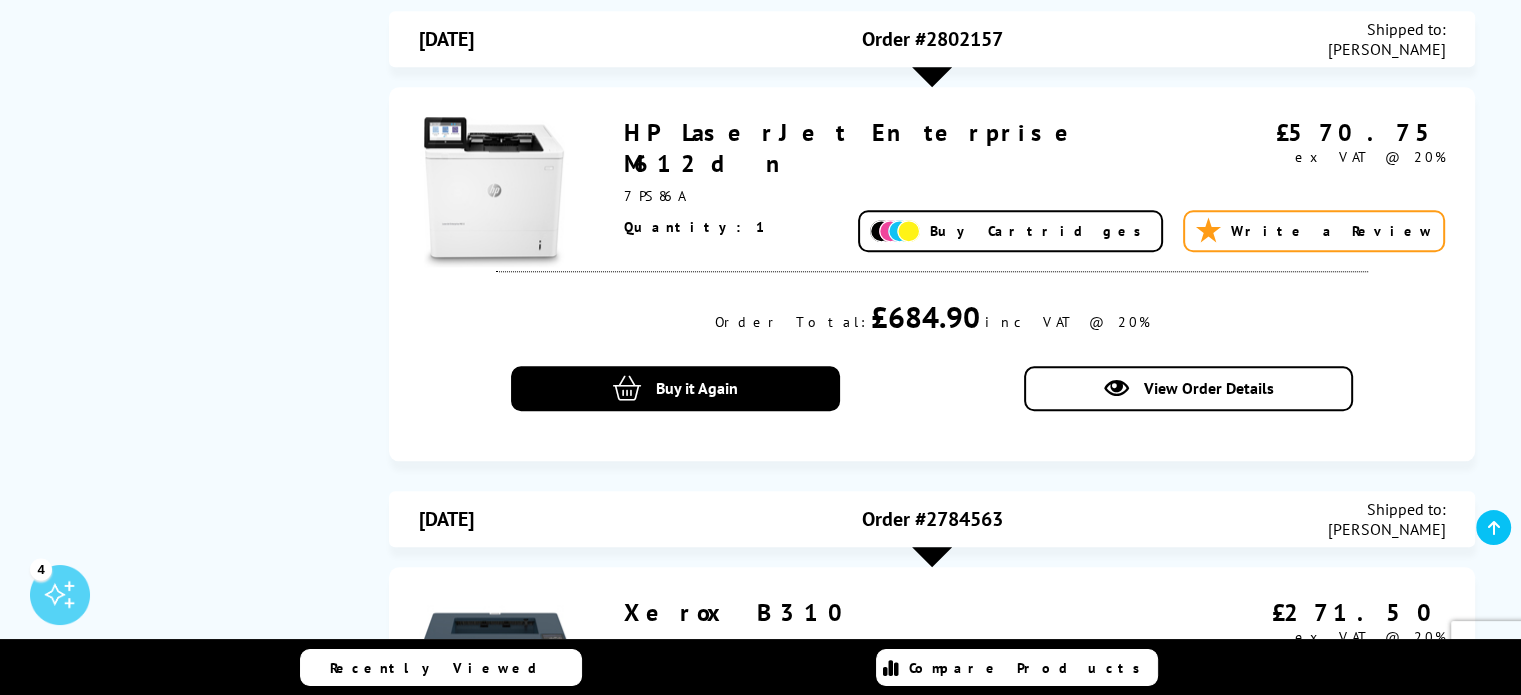 scroll, scrollTop: 2100, scrollLeft: 0, axis: vertical 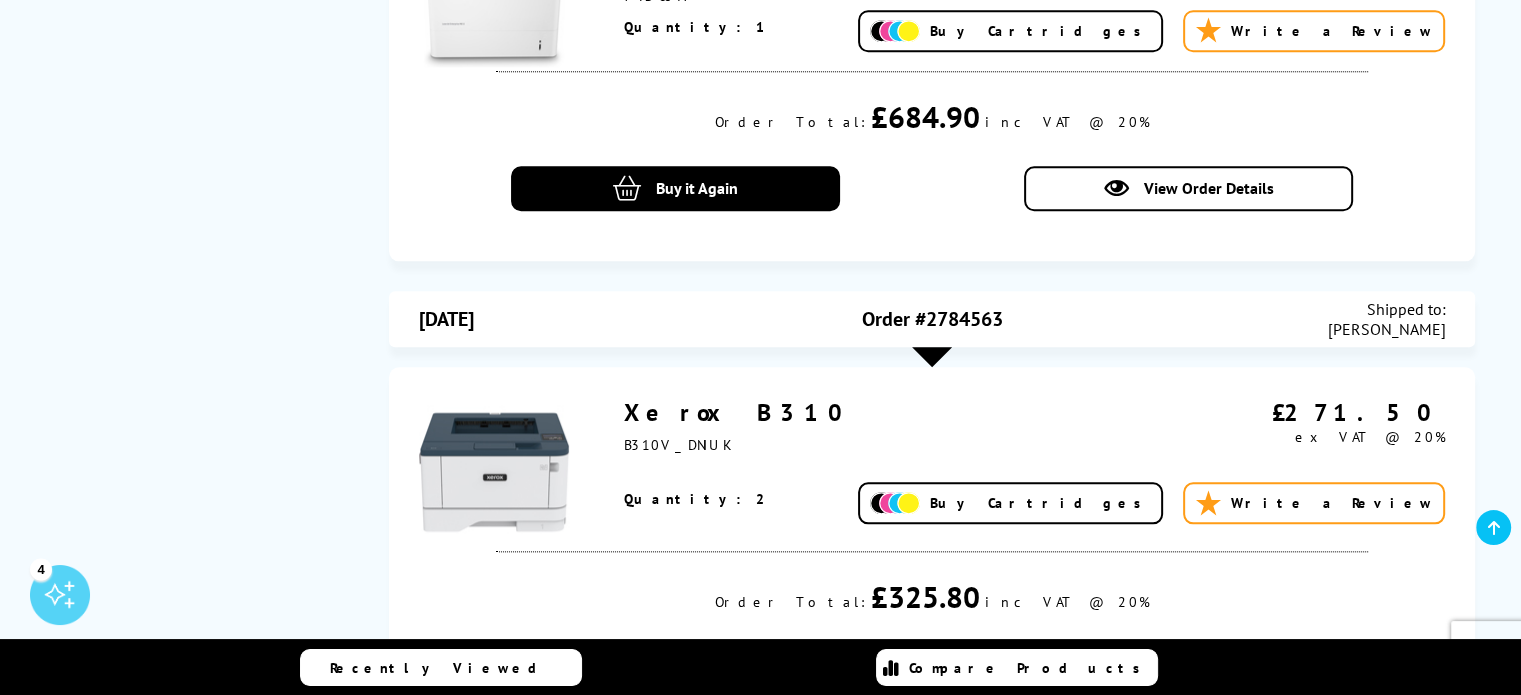 click on "Xerox B310" at bounding box center [740, 412] 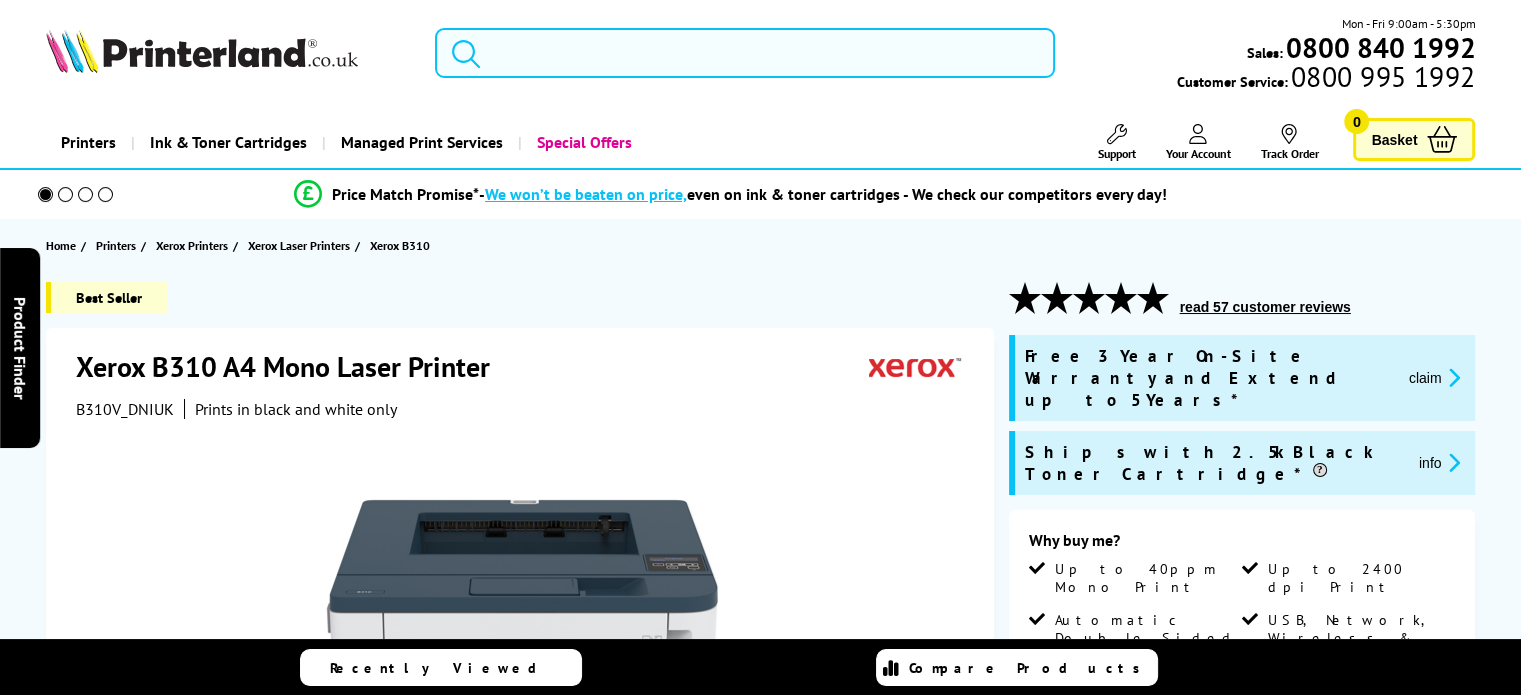 scroll, scrollTop: 300, scrollLeft: 0, axis: vertical 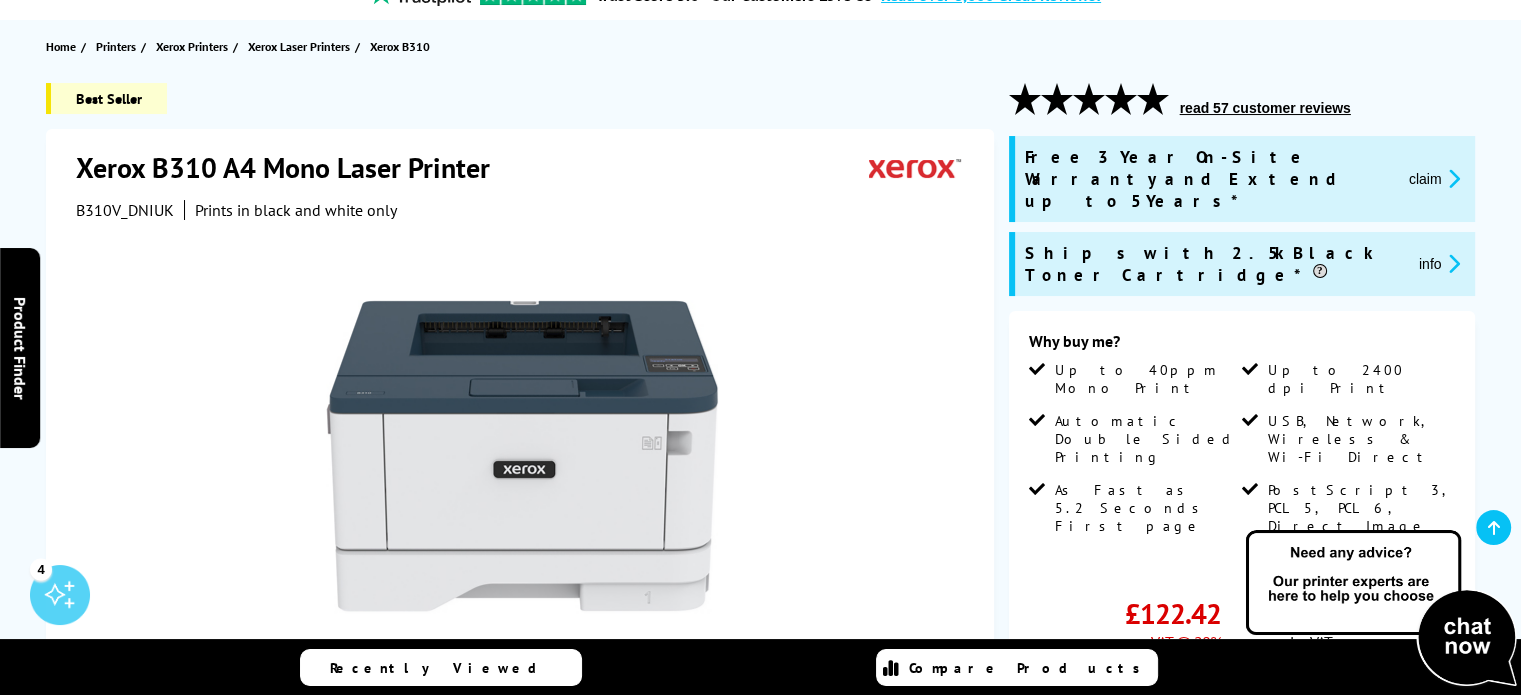click on "claim" at bounding box center [1434, 178] 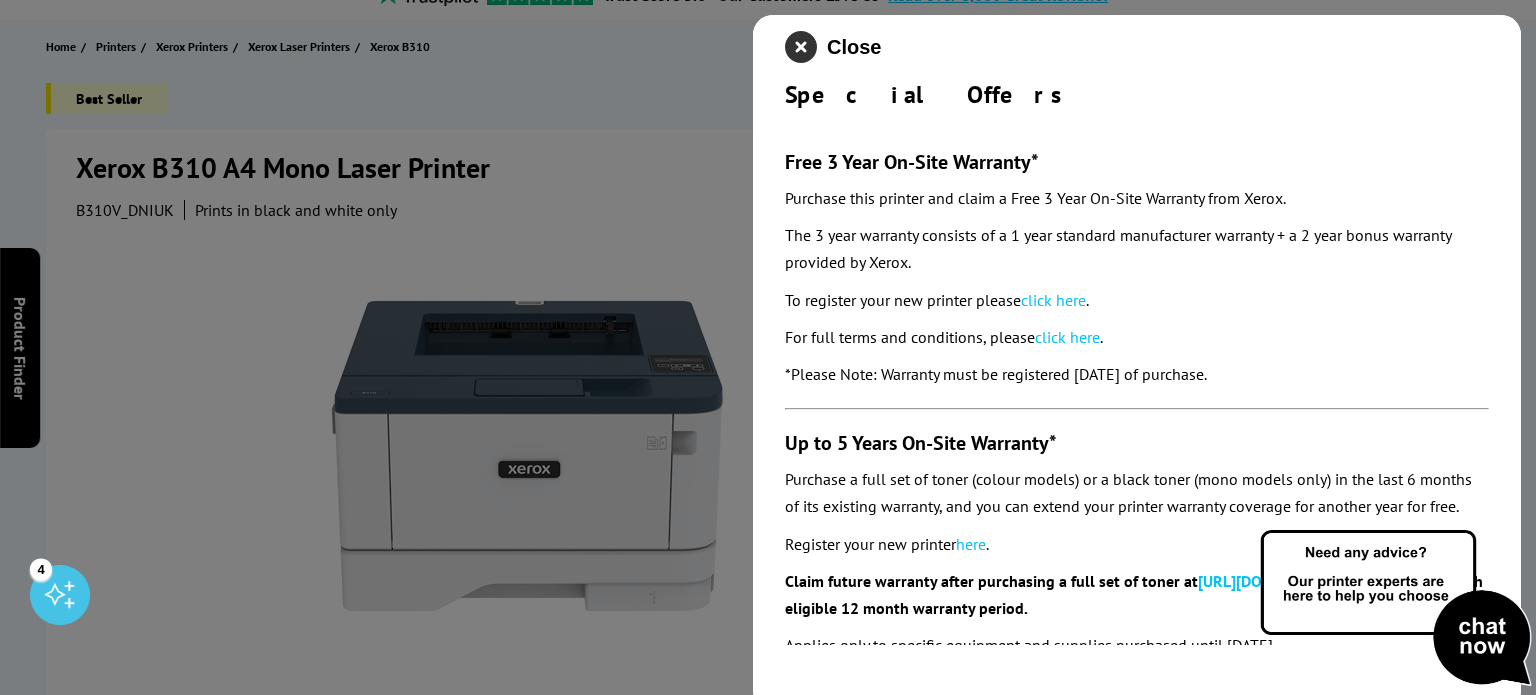 click at bounding box center (801, 47) 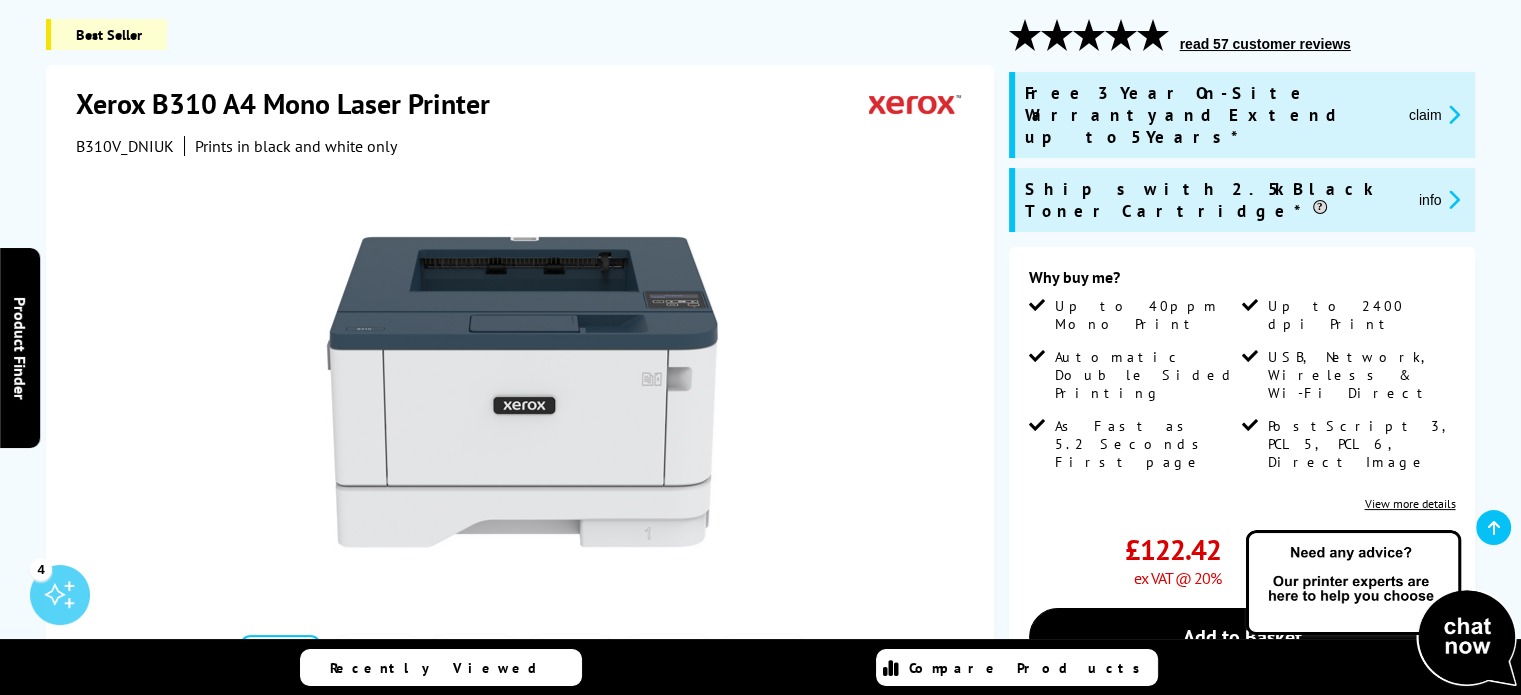 scroll, scrollTop: 300, scrollLeft: 0, axis: vertical 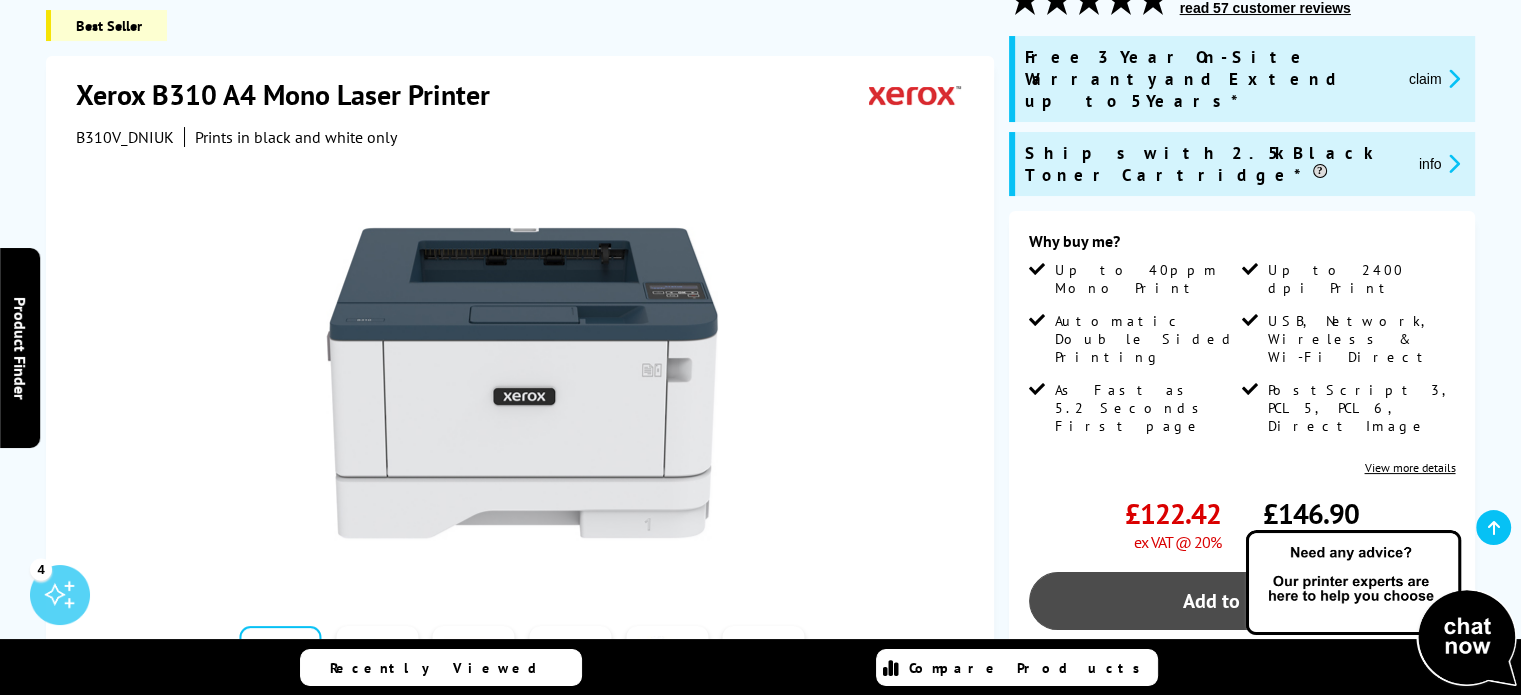 click on "Add to Basket" at bounding box center (1242, 601) 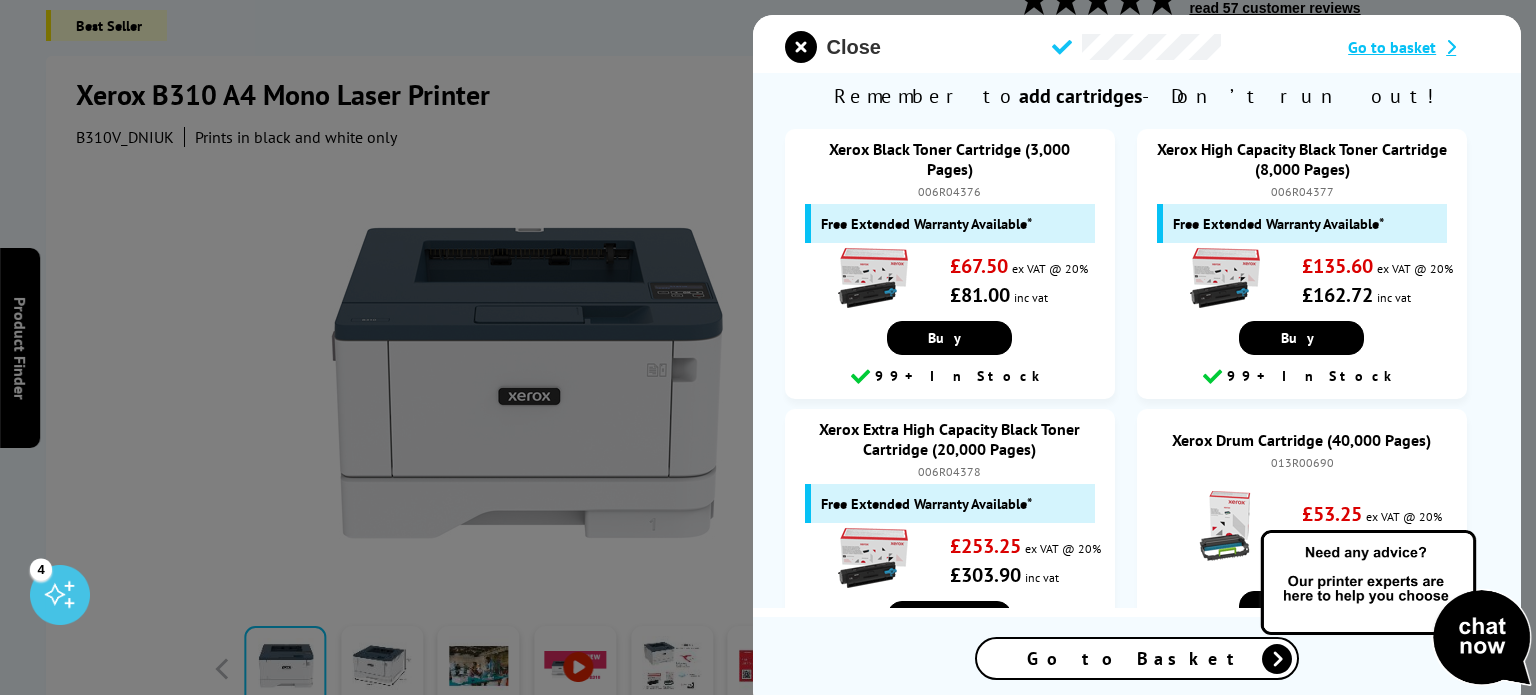 click on "Close" at bounding box center [854, 47] 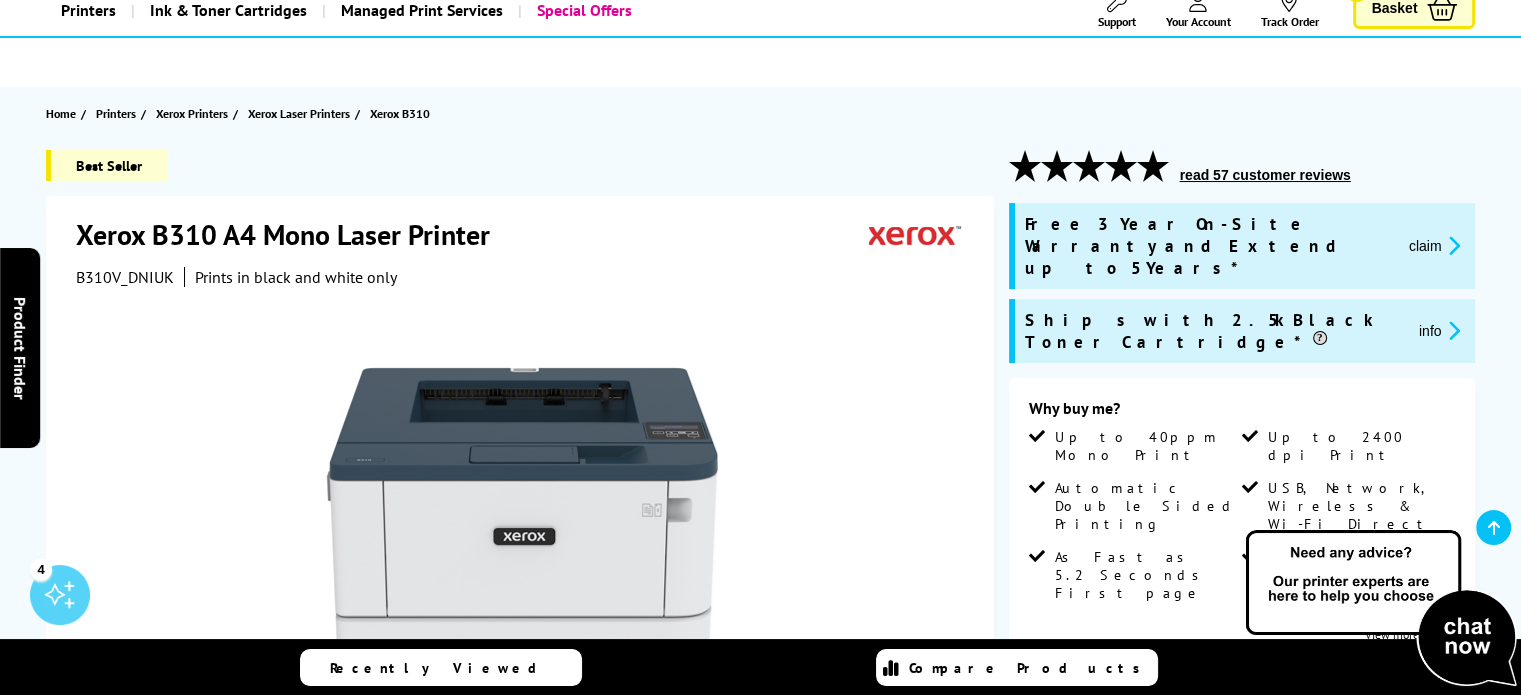 scroll, scrollTop: 0, scrollLeft: 0, axis: both 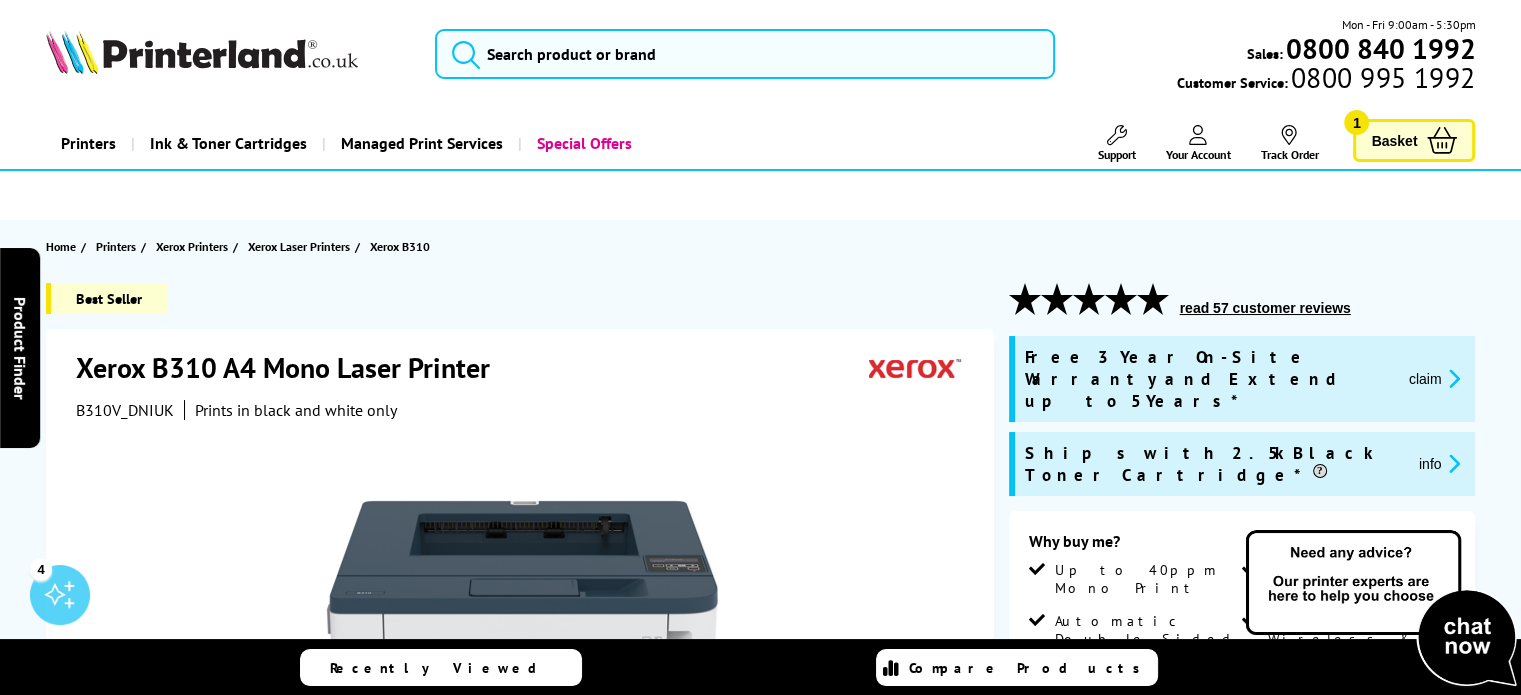 click on "Basket" at bounding box center (1394, 140) 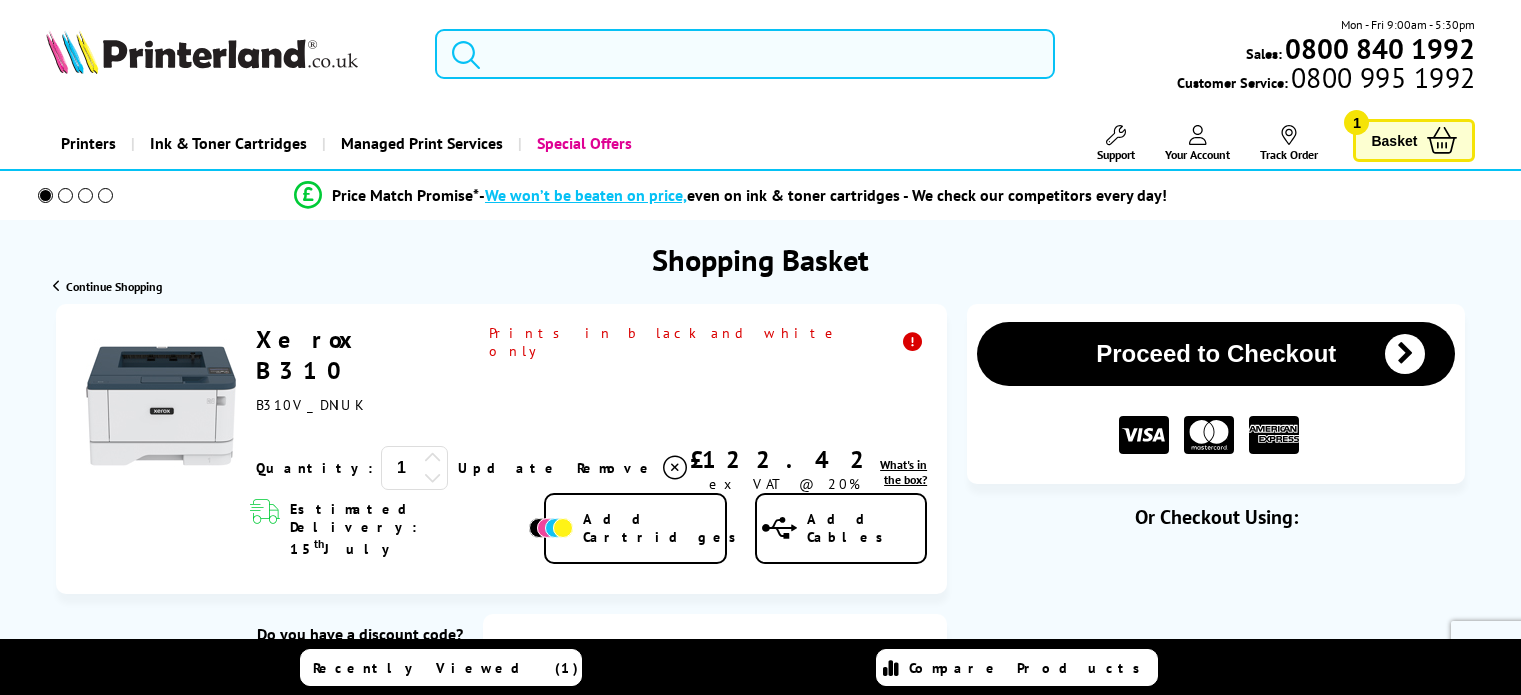 scroll, scrollTop: 0, scrollLeft: 0, axis: both 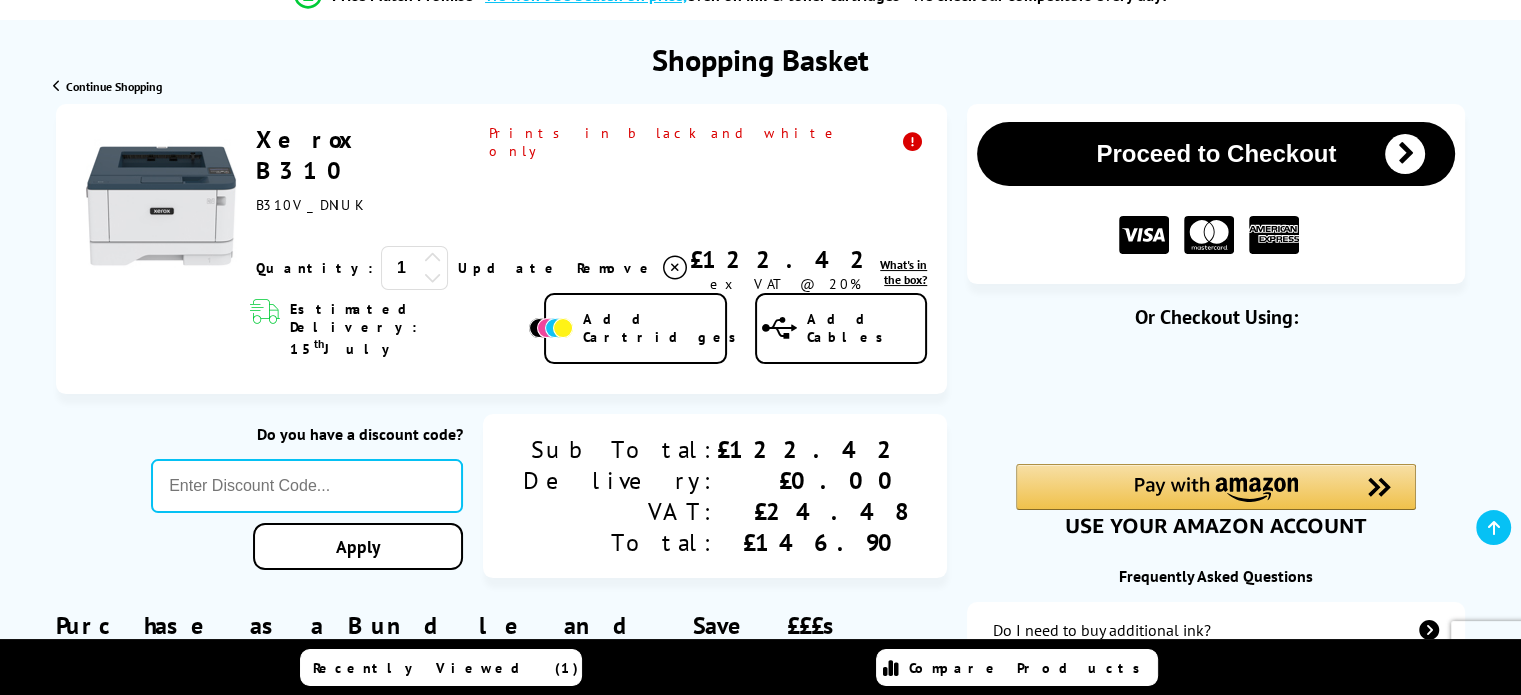 click at bounding box center [760, 2549] 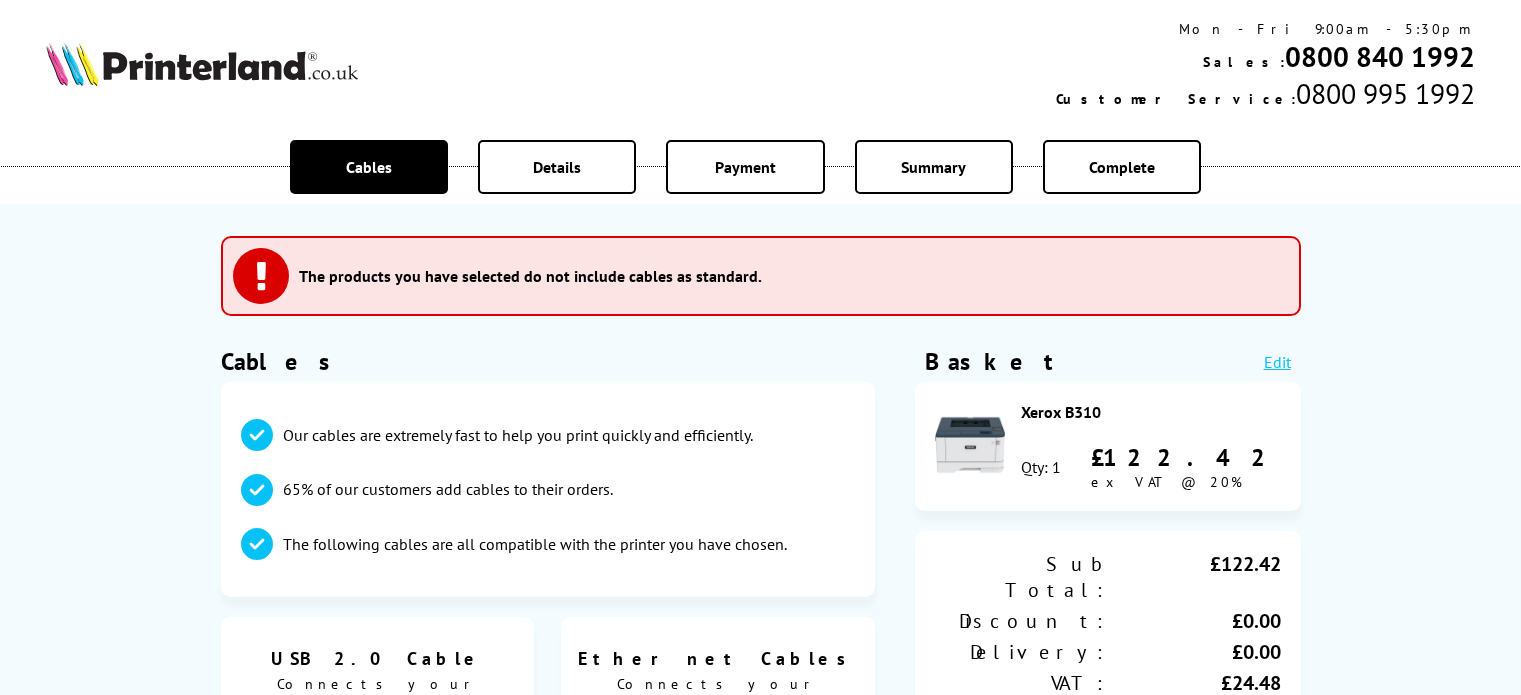 scroll, scrollTop: 0, scrollLeft: 0, axis: both 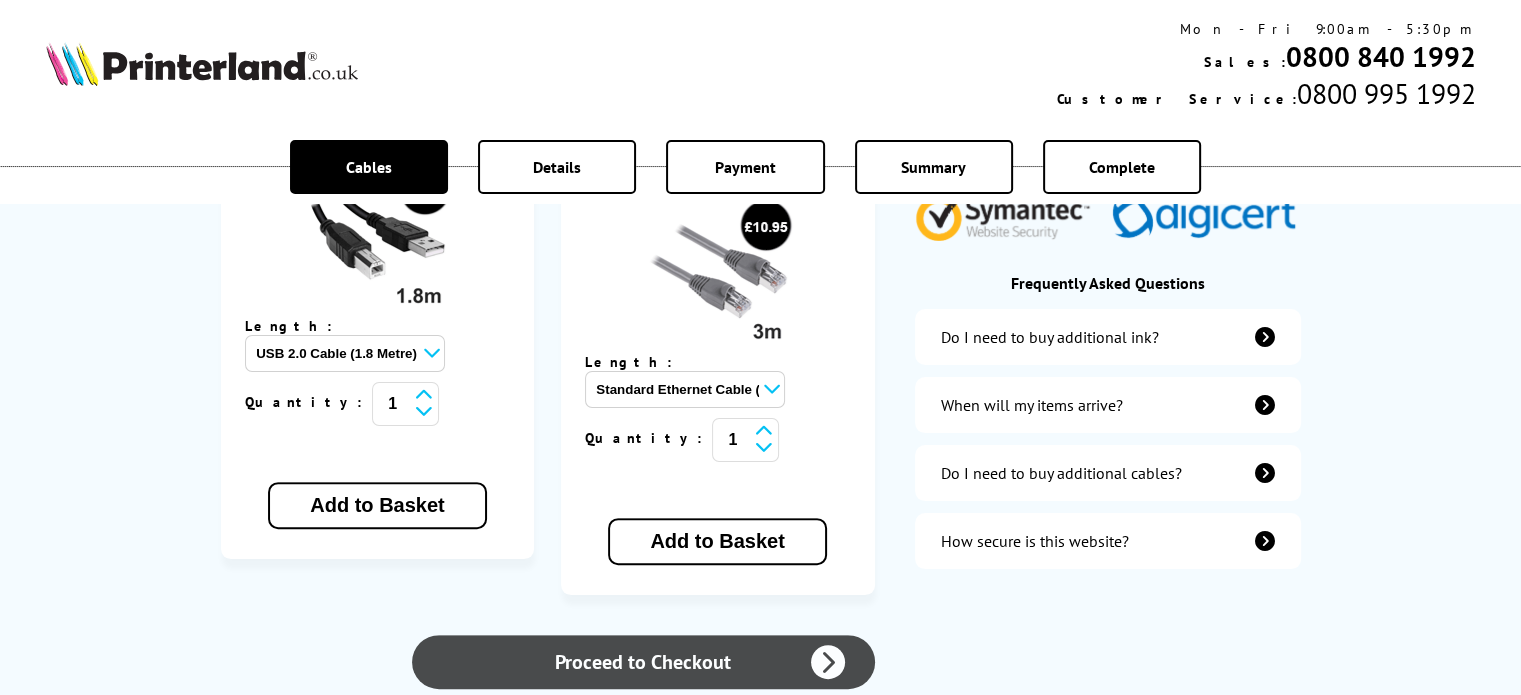 click on "Proceed to Checkout" at bounding box center (643, 662) 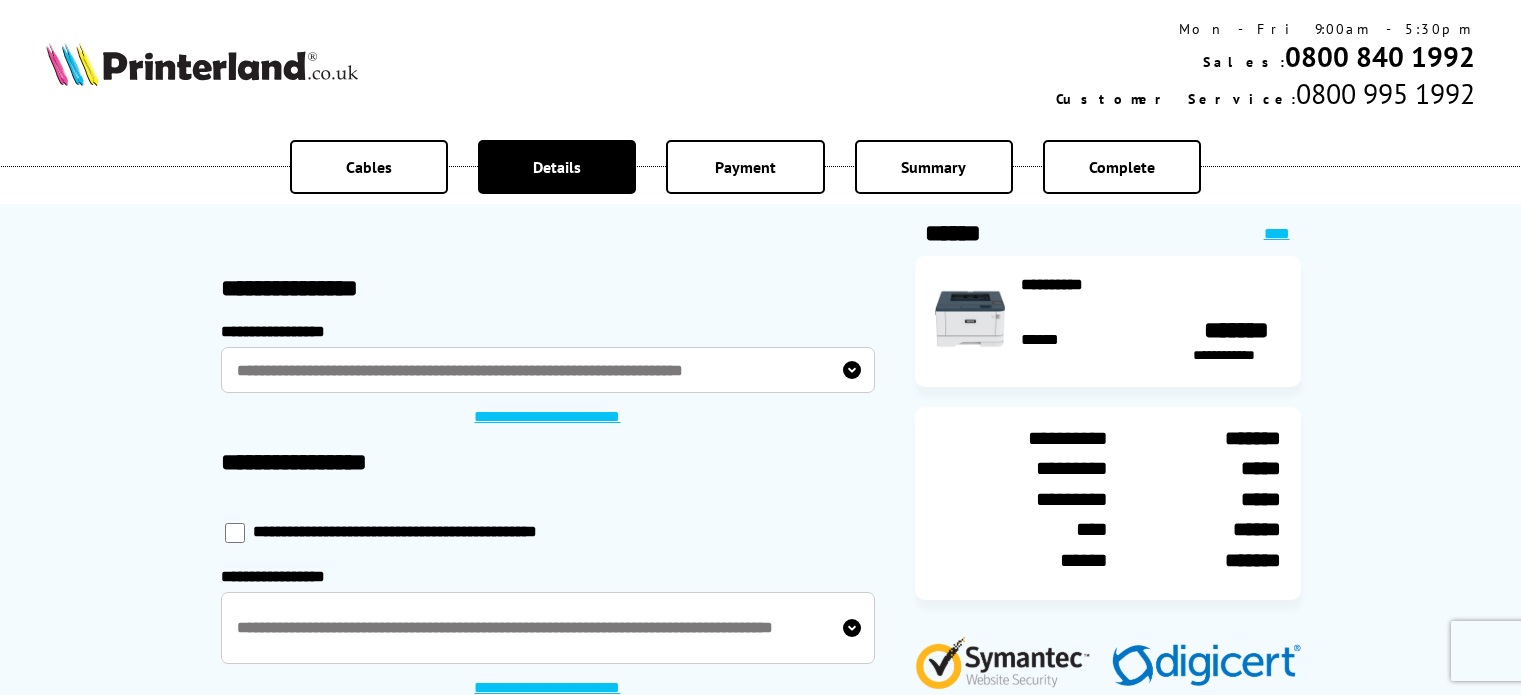 scroll, scrollTop: 0, scrollLeft: 0, axis: both 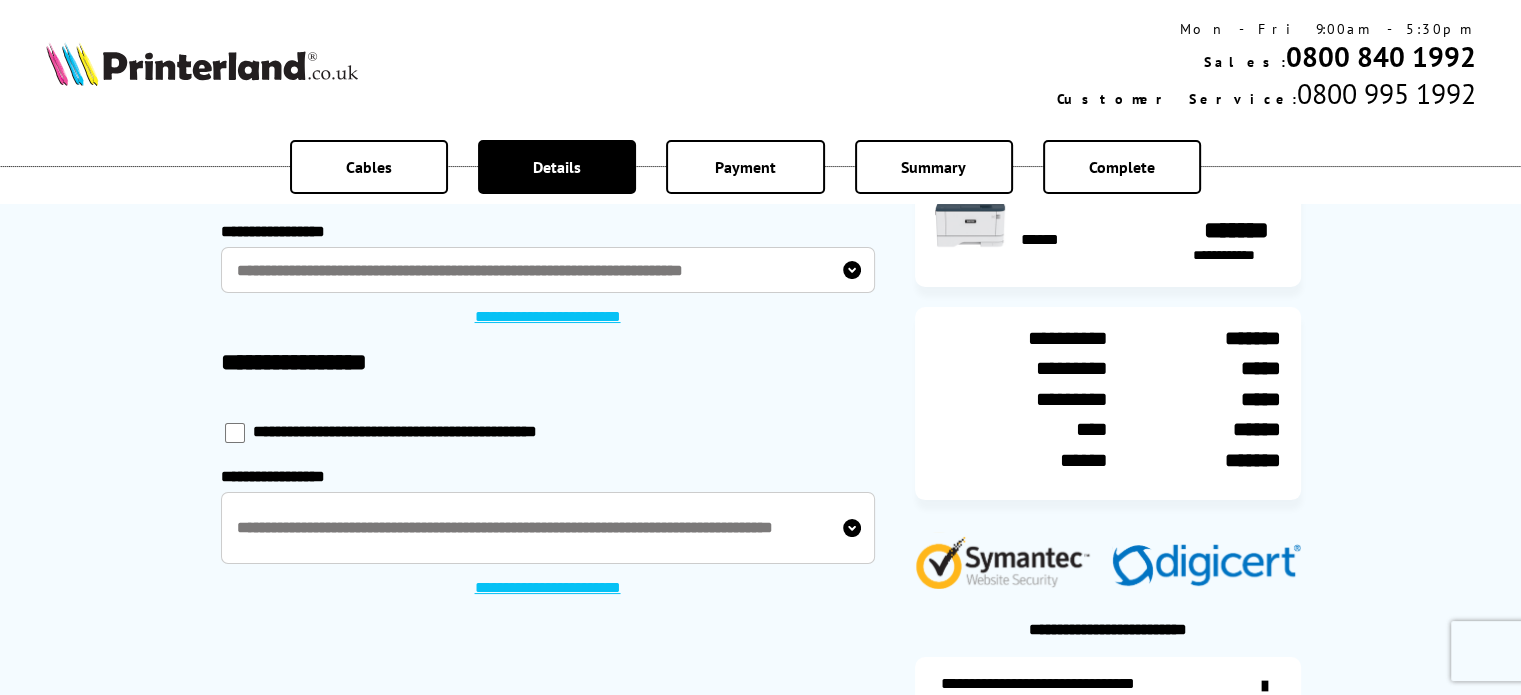 click on "**********" at bounding box center (548, 270) 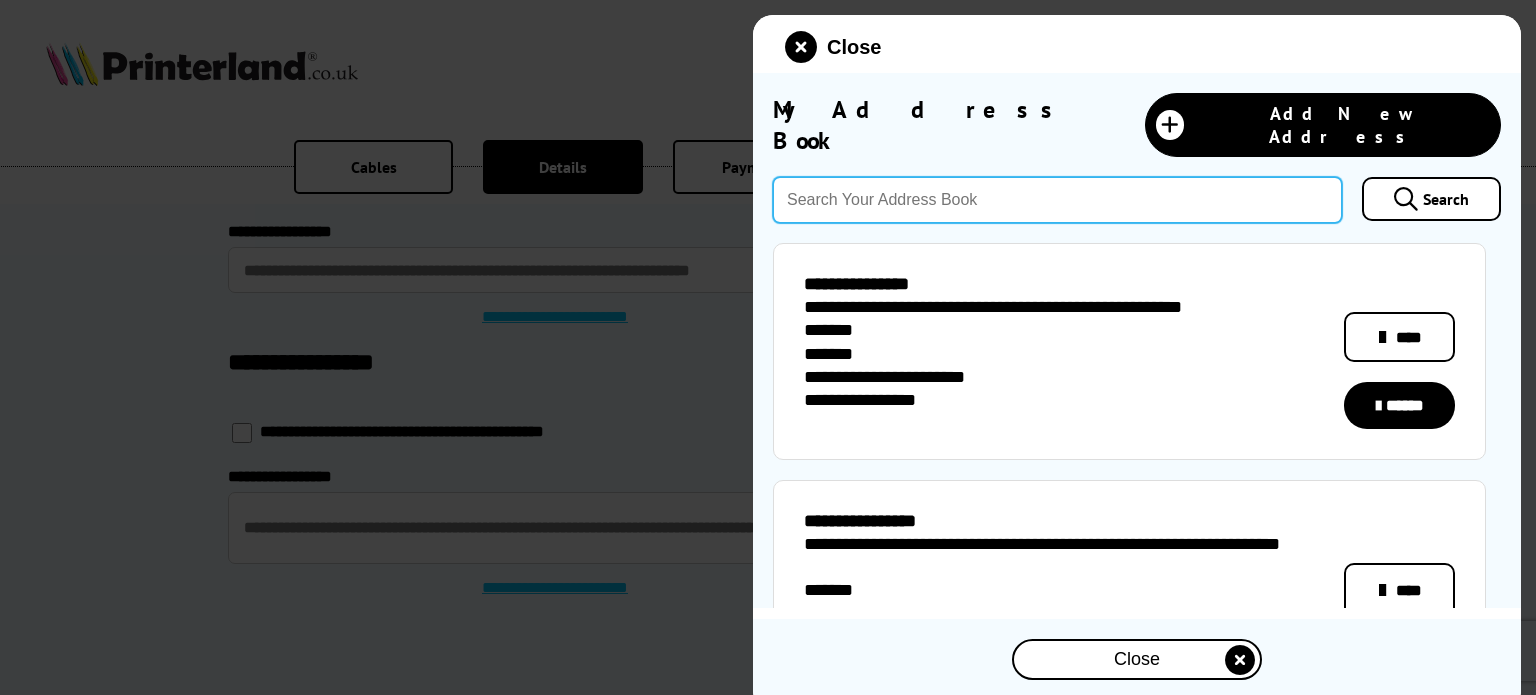click at bounding box center (1057, 200) 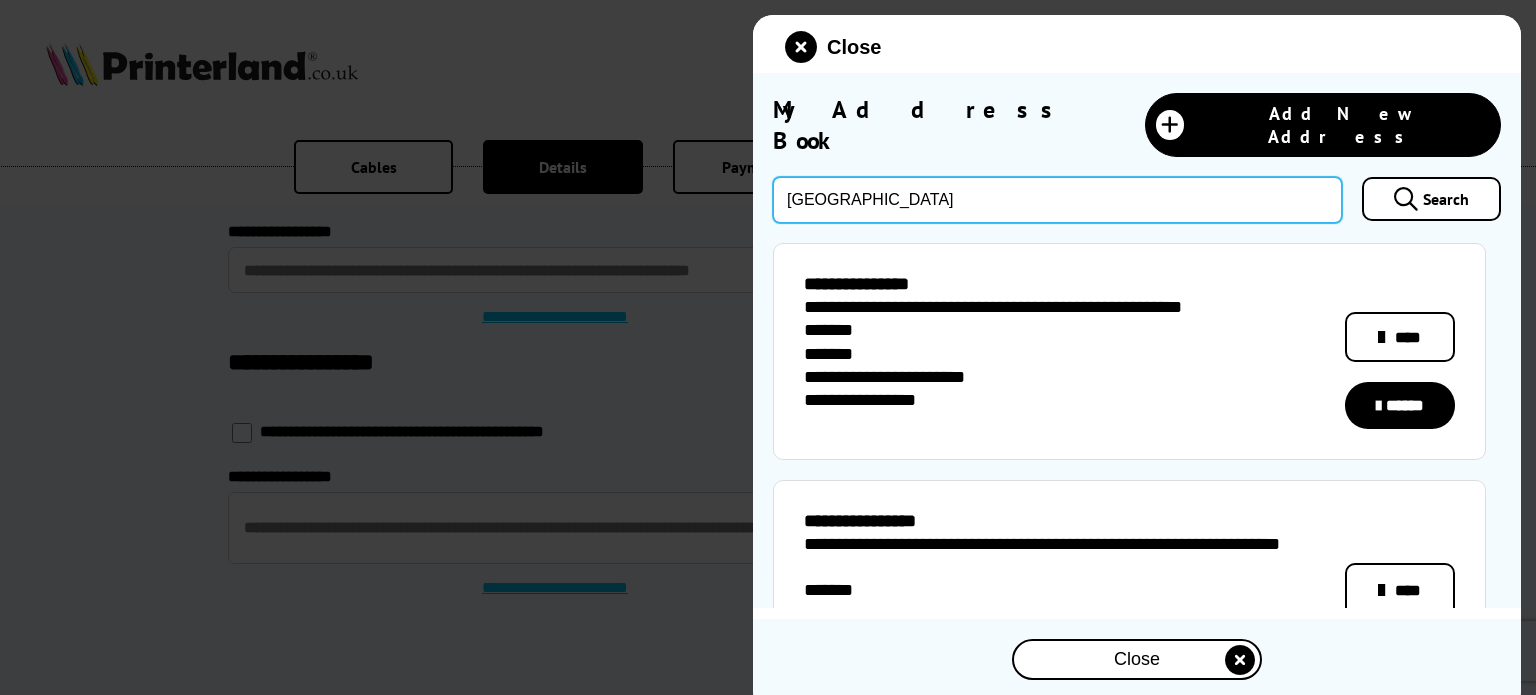 type on "glasgow" 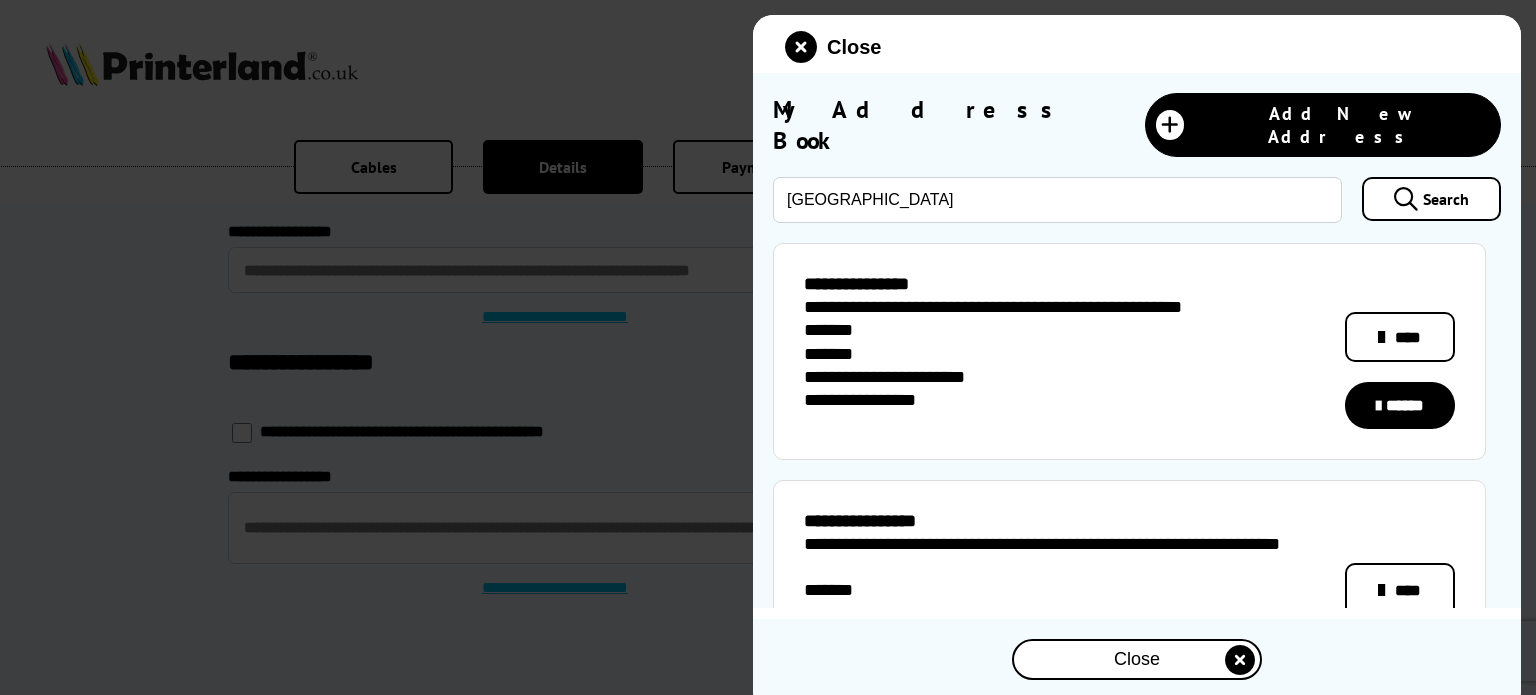 click at bounding box center [1406, 199] 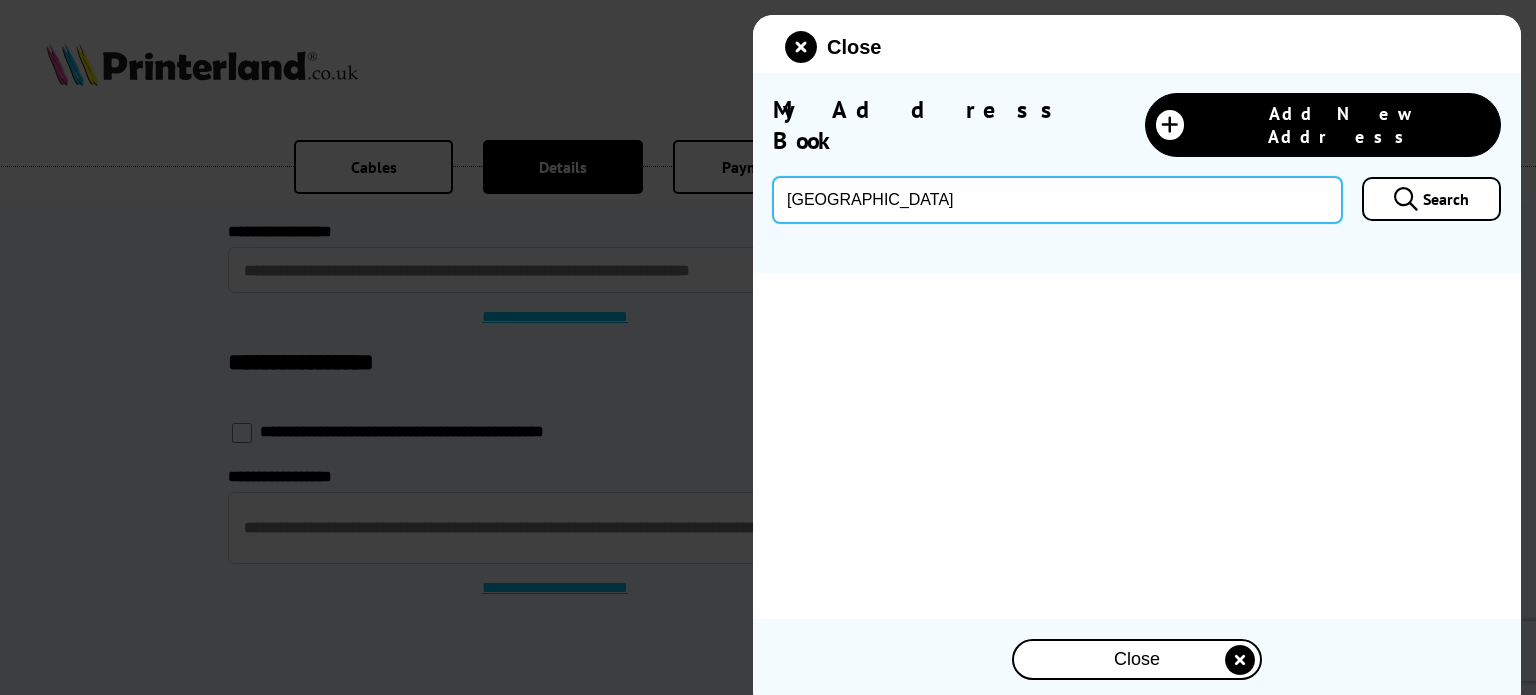 click on "glasgow" at bounding box center [1057, 200] 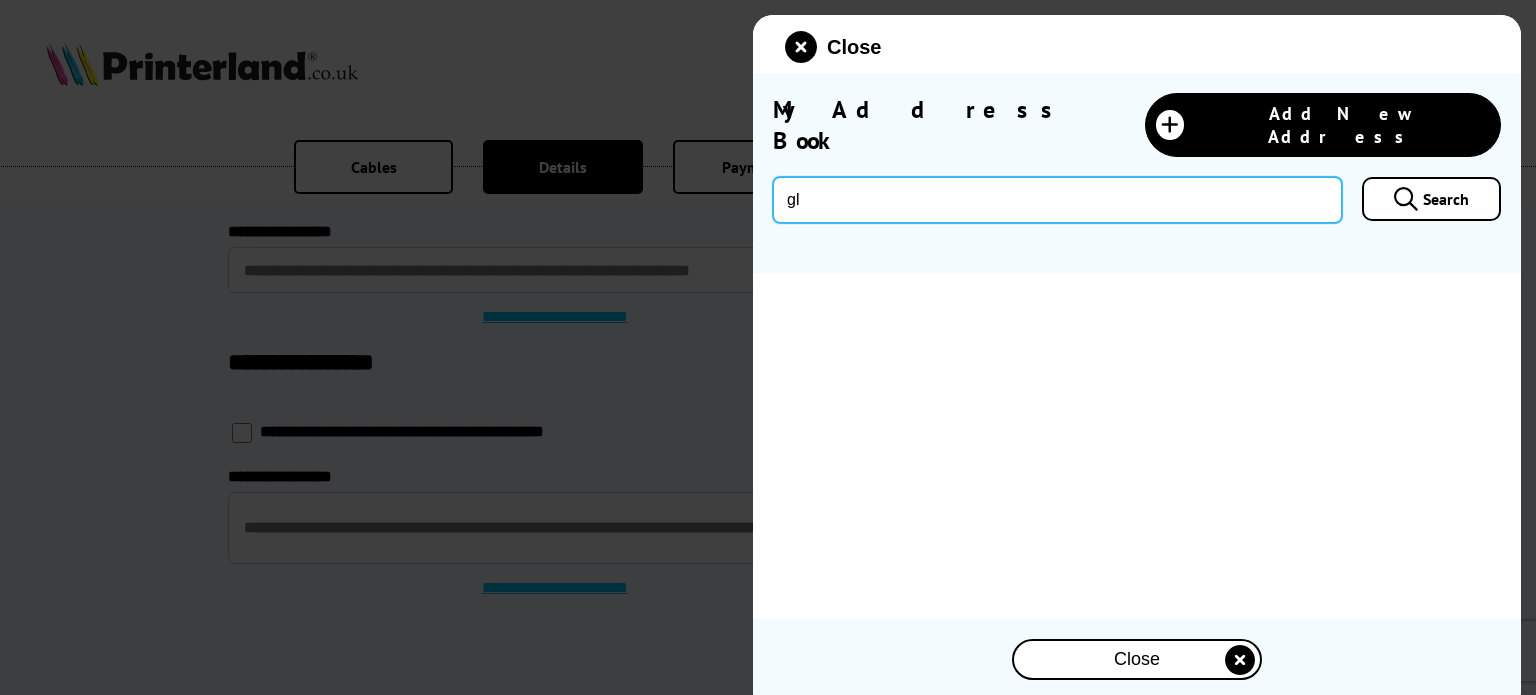 type on "g" 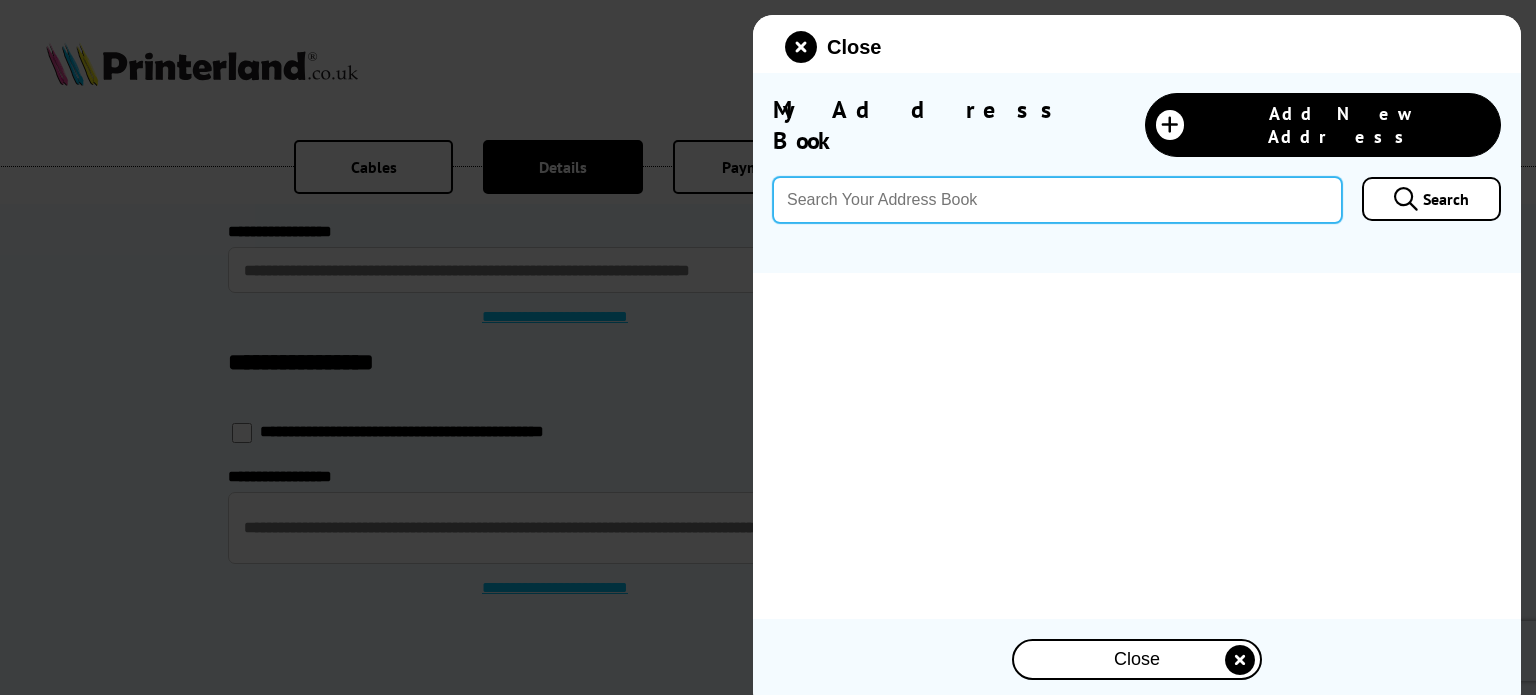 type 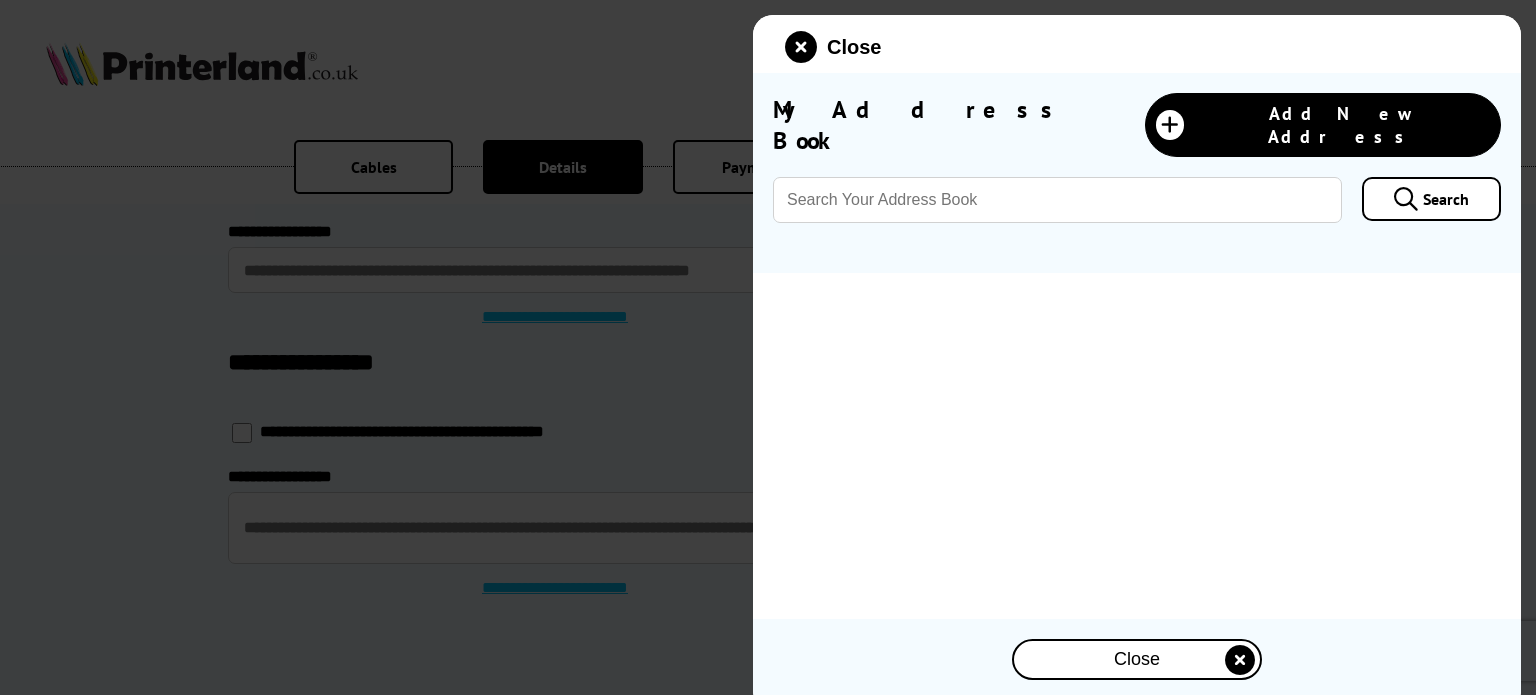click on "Search" at bounding box center (1431, 199) 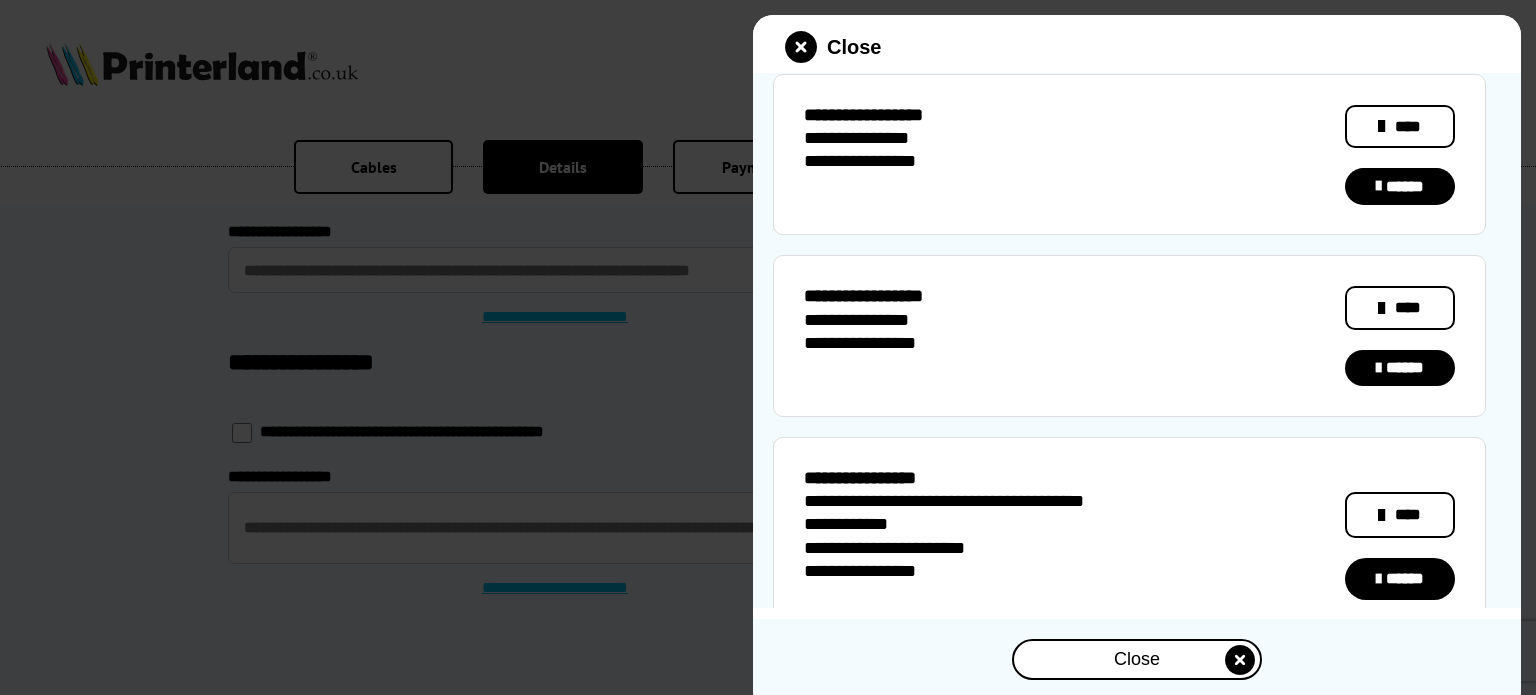 scroll, scrollTop: 1722, scrollLeft: 0, axis: vertical 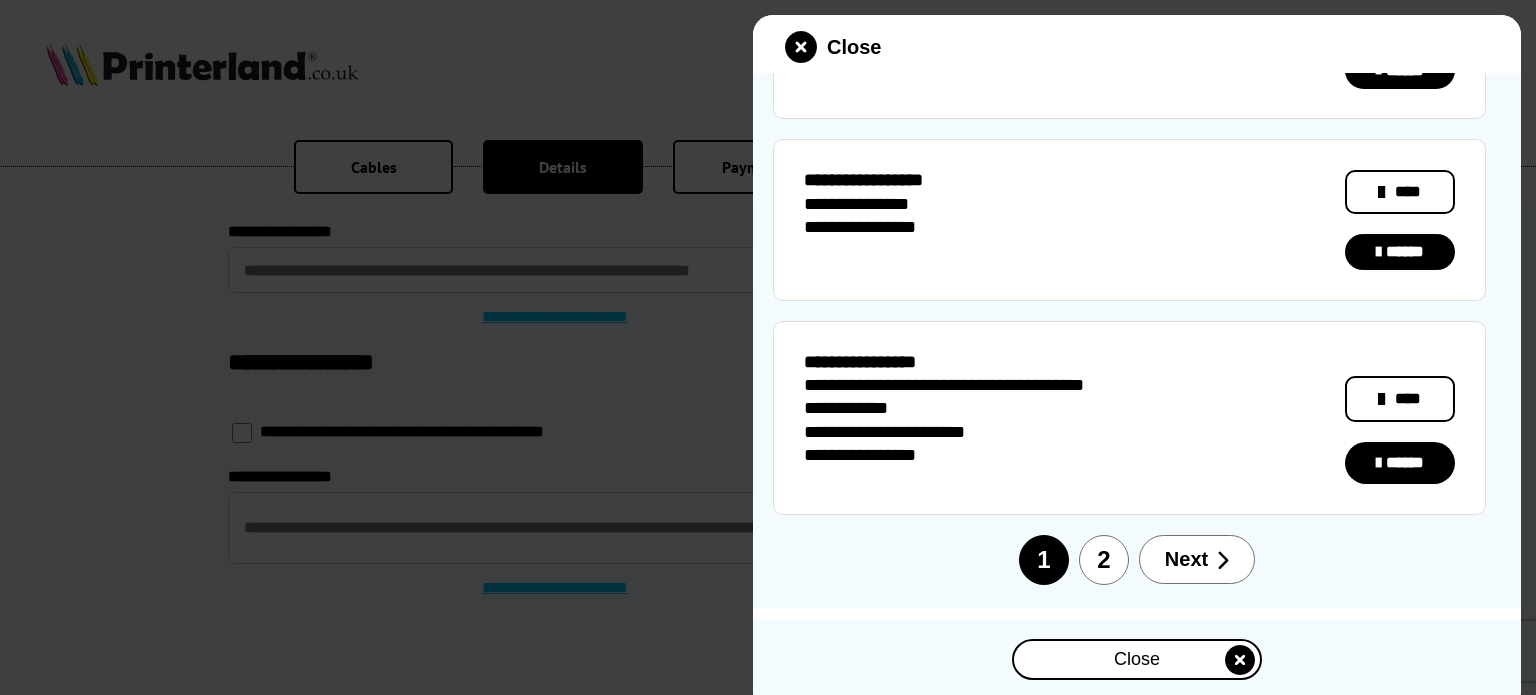 click on "2" at bounding box center [1104, 560] 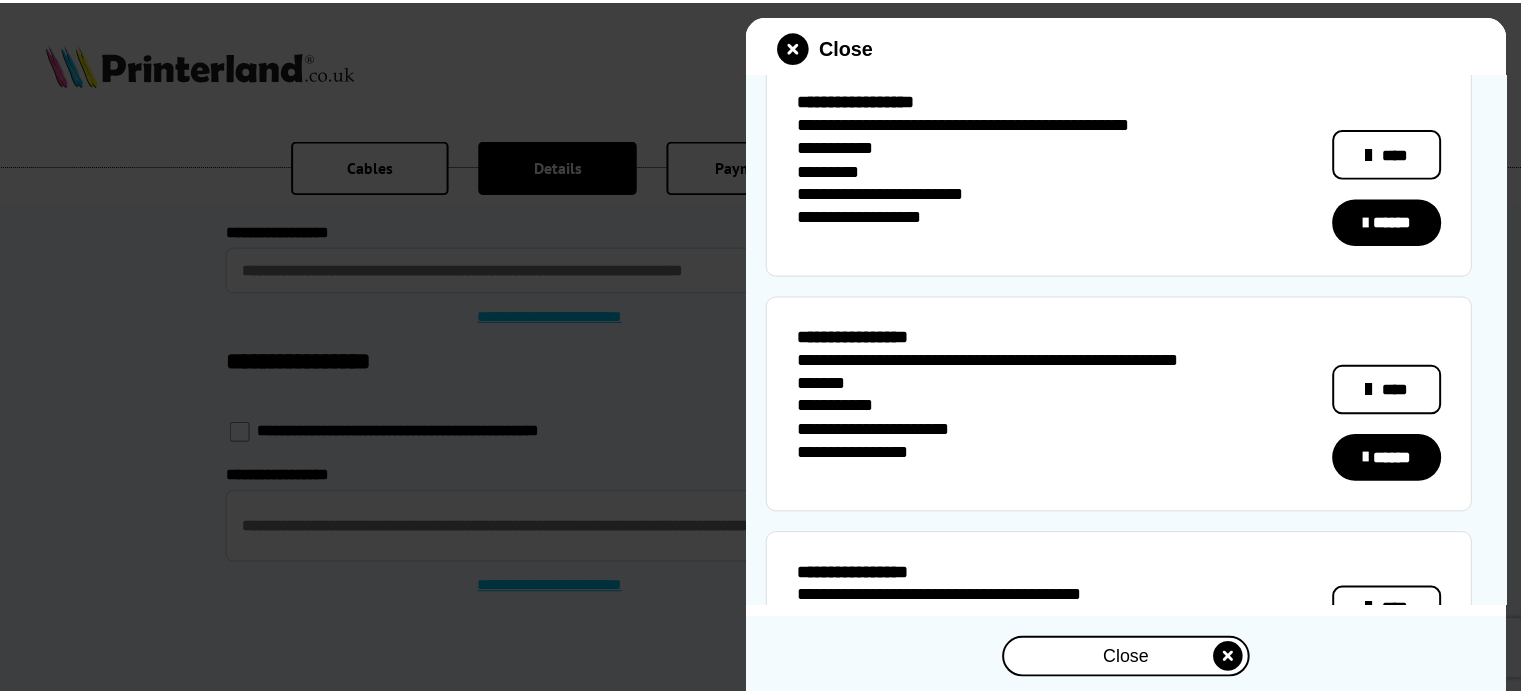 scroll, scrollTop: 1400, scrollLeft: 0, axis: vertical 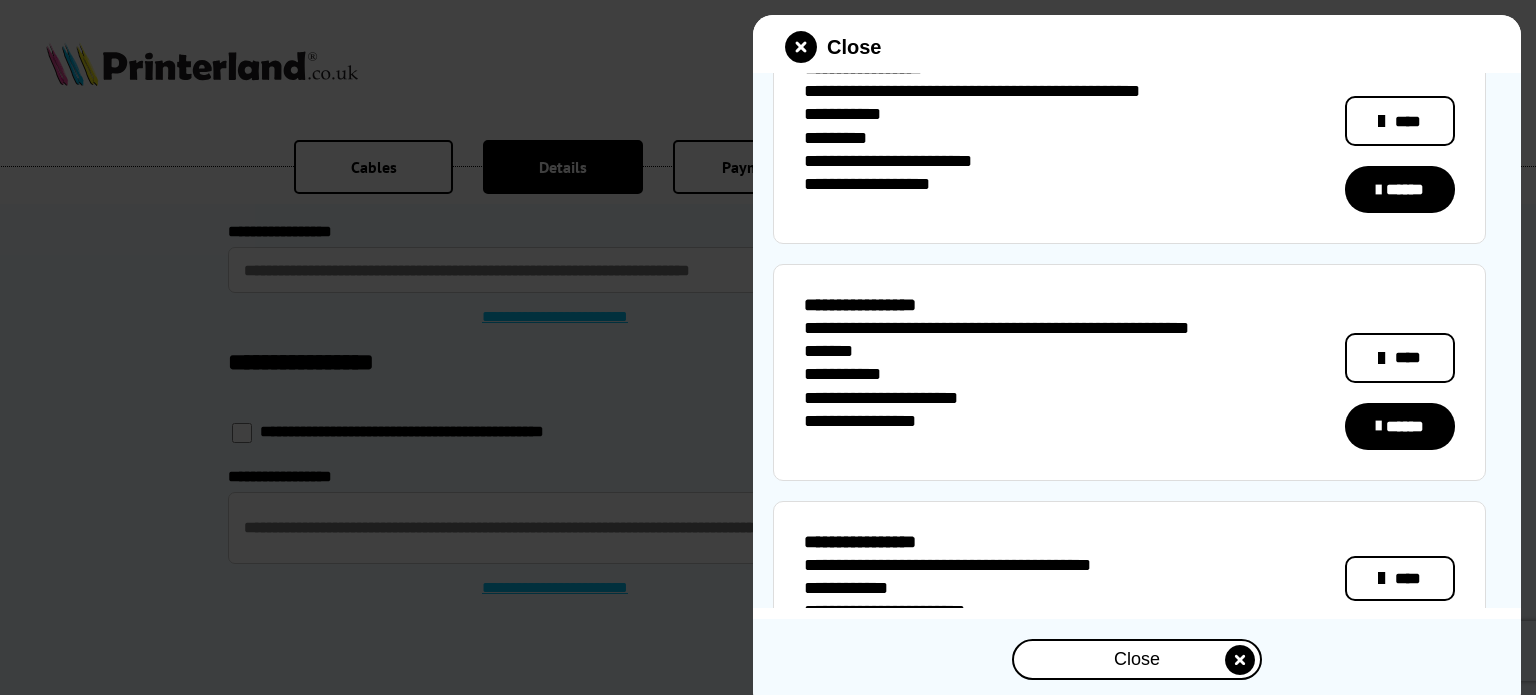 click on "******" at bounding box center (1400, 426) 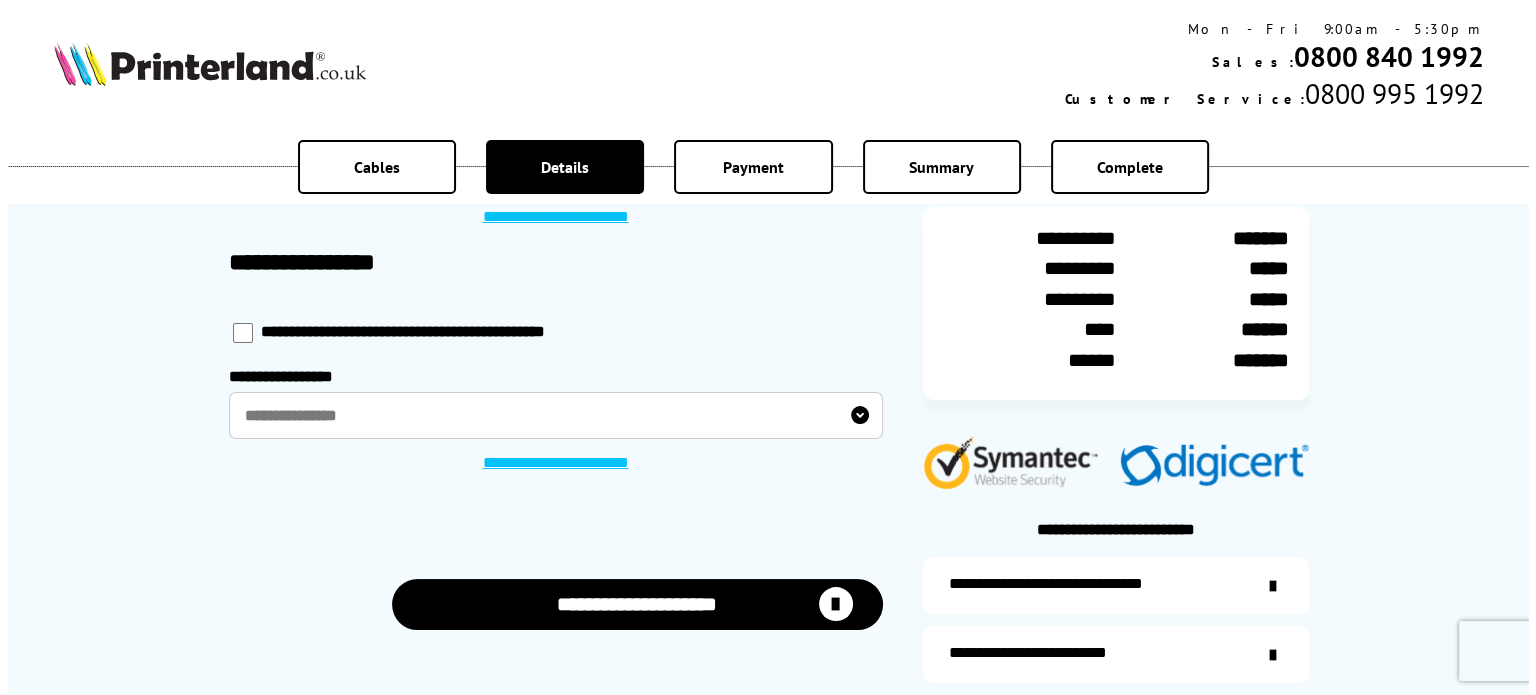 scroll, scrollTop: 100, scrollLeft: 0, axis: vertical 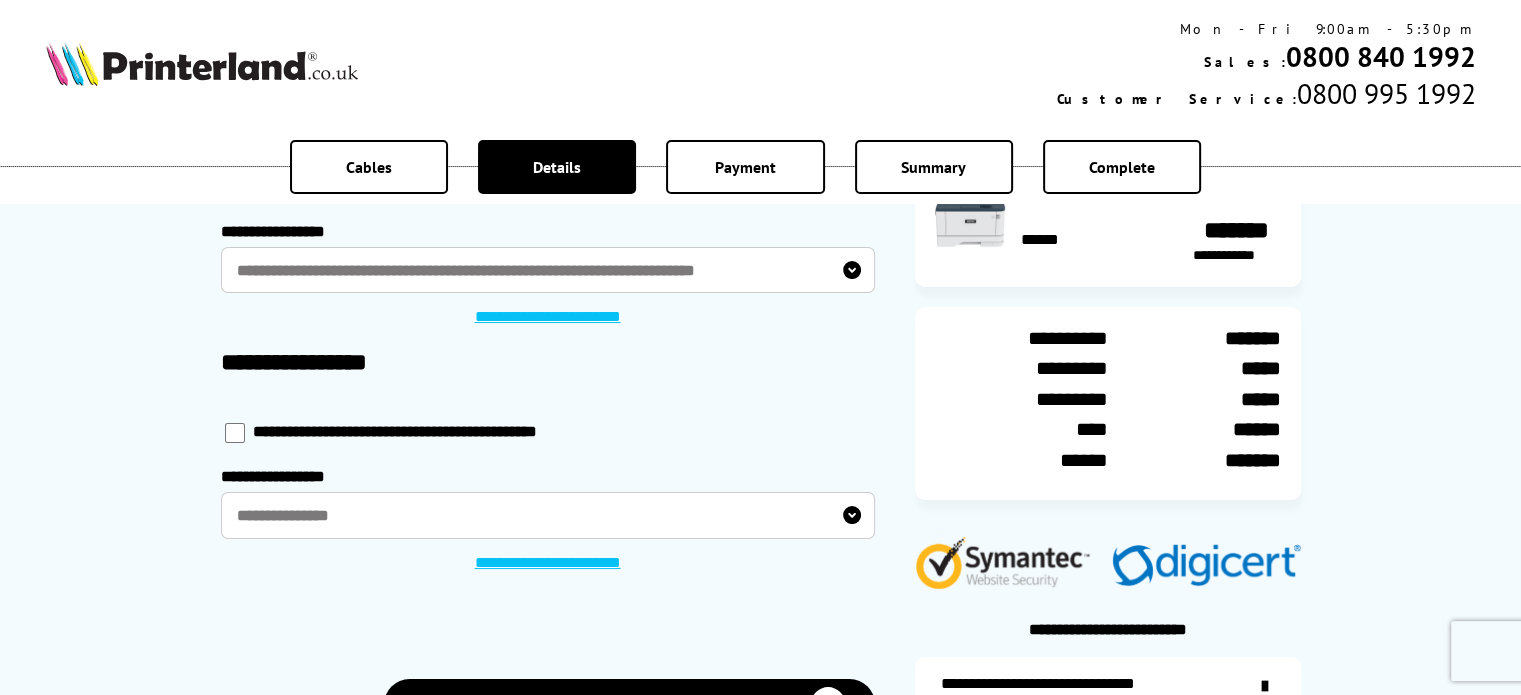 click on "**********" at bounding box center (548, 270) 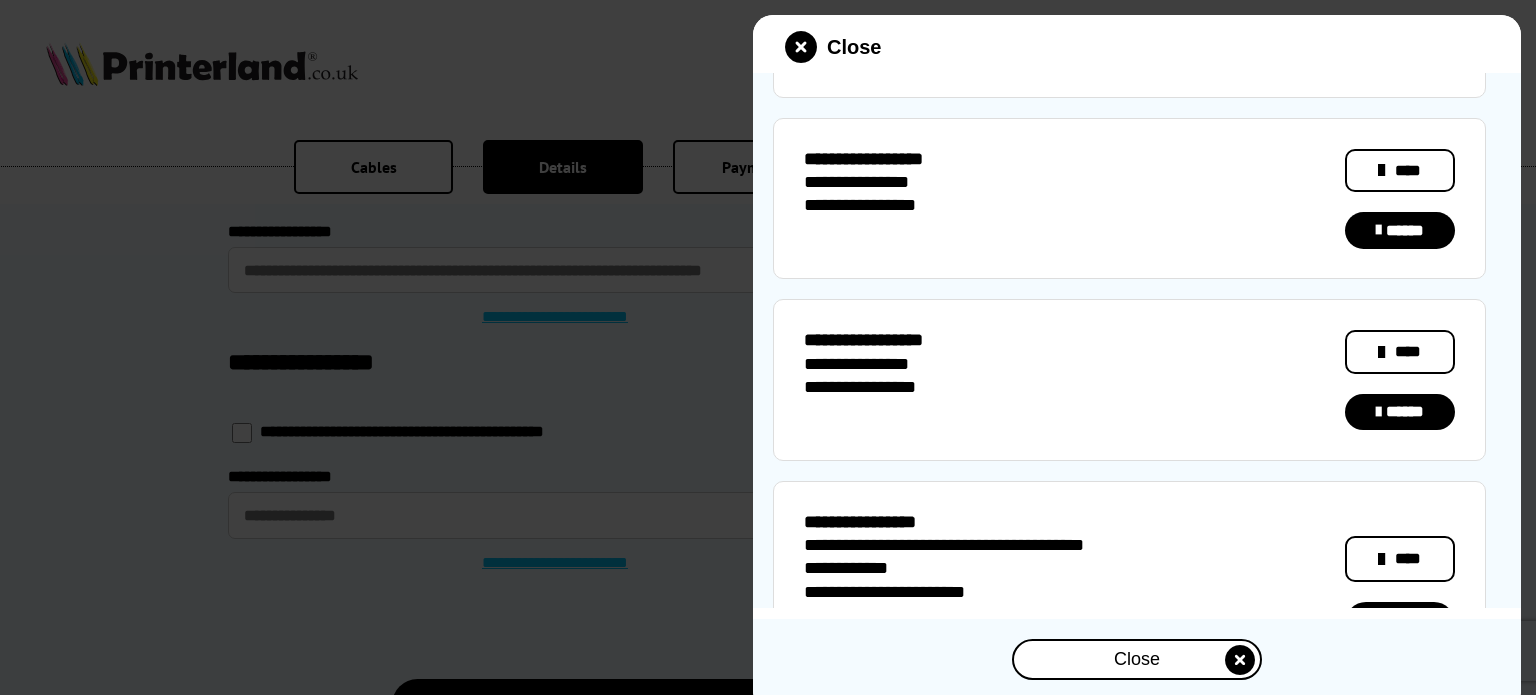 scroll, scrollTop: 1722, scrollLeft: 0, axis: vertical 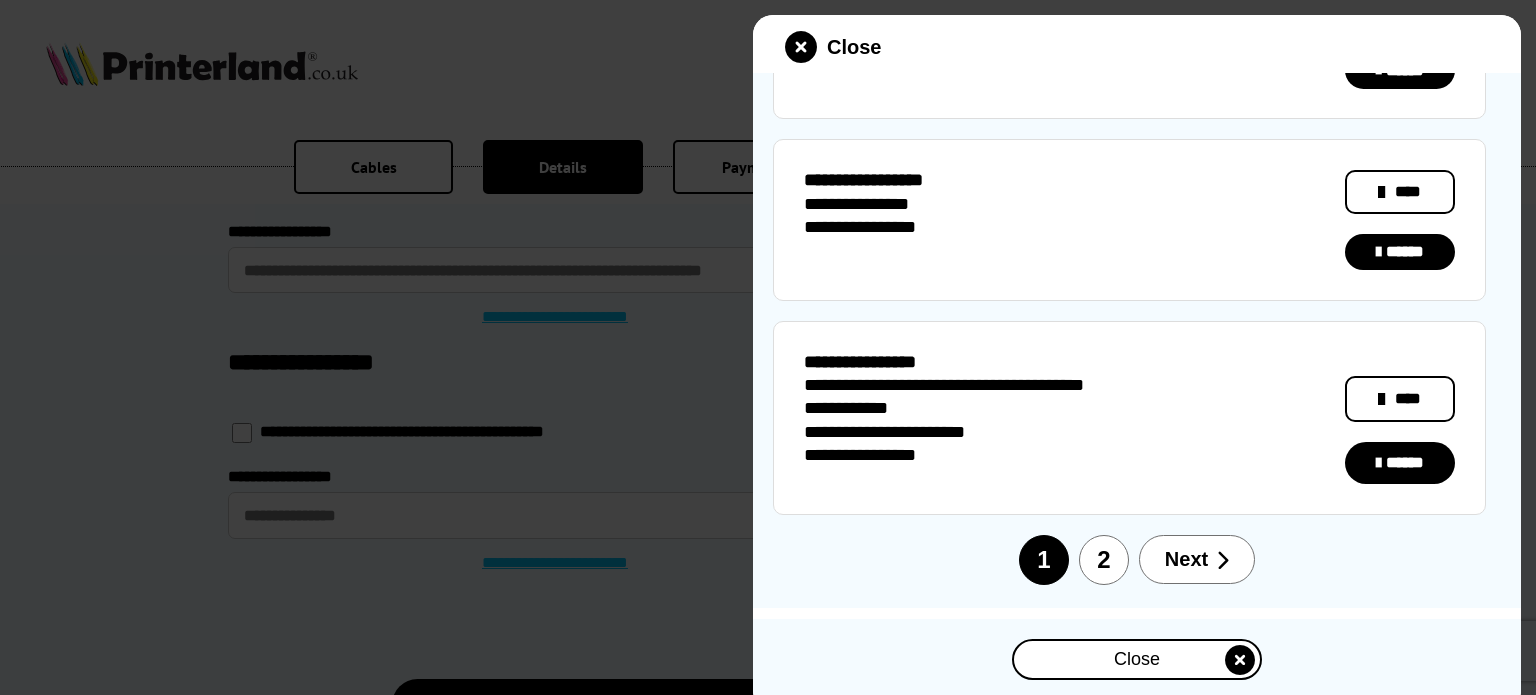 click at bounding box center [768, 347] 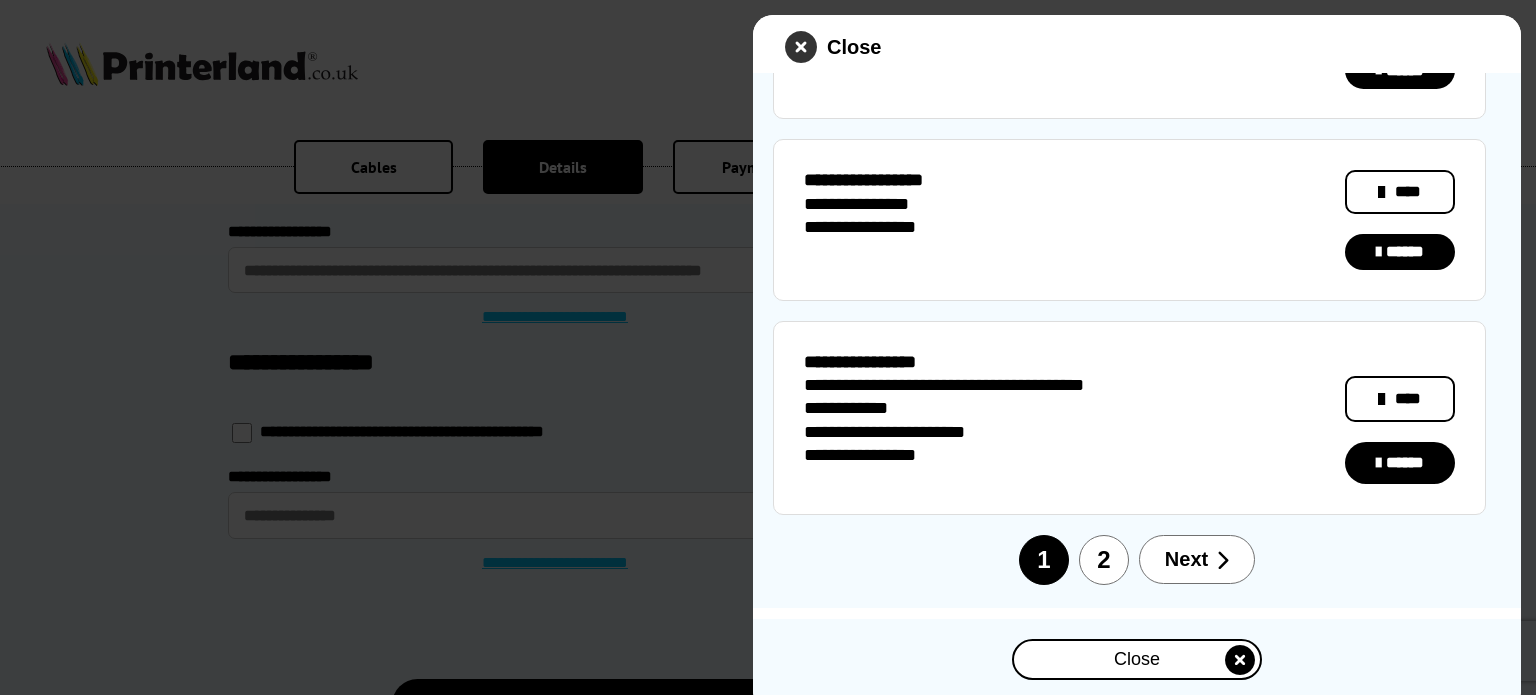 click at bounding box center (801, 47) 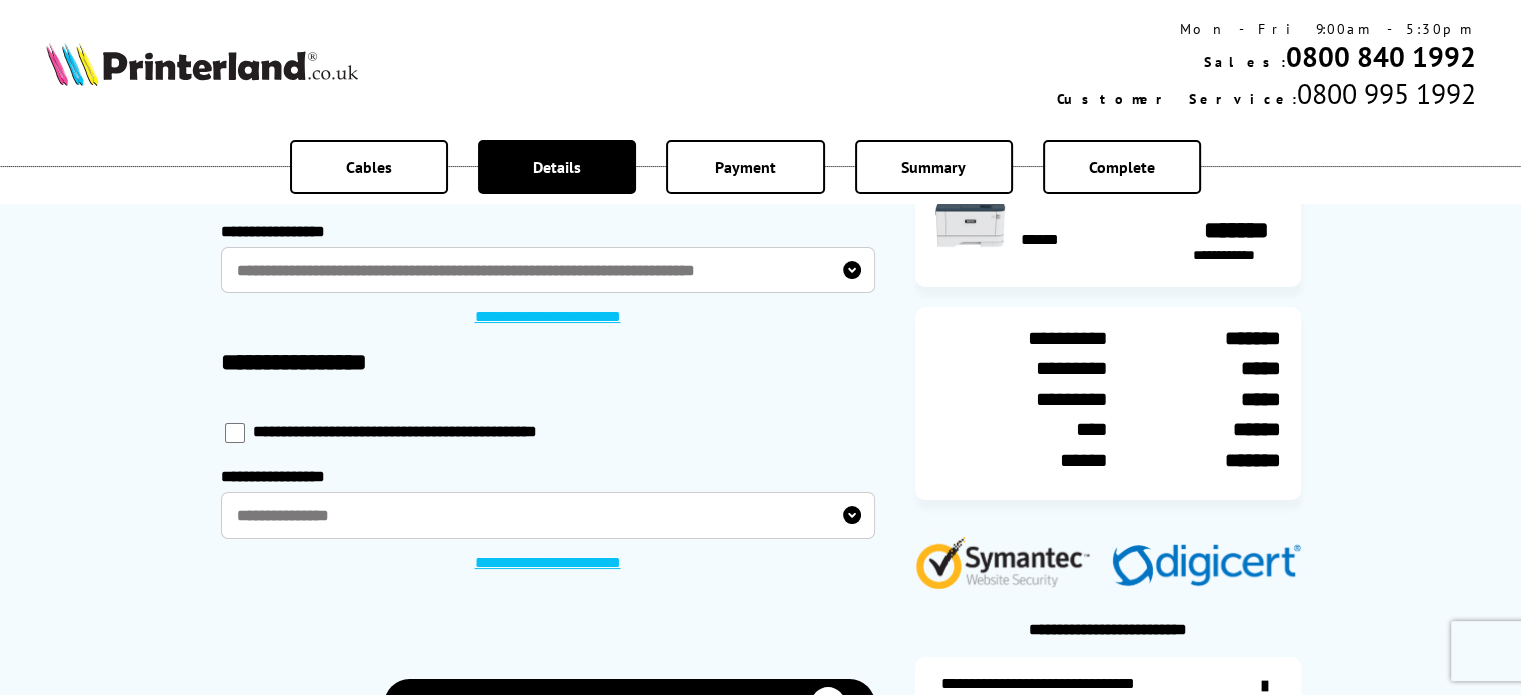 click on "**********" at bounding box center [548, 270] 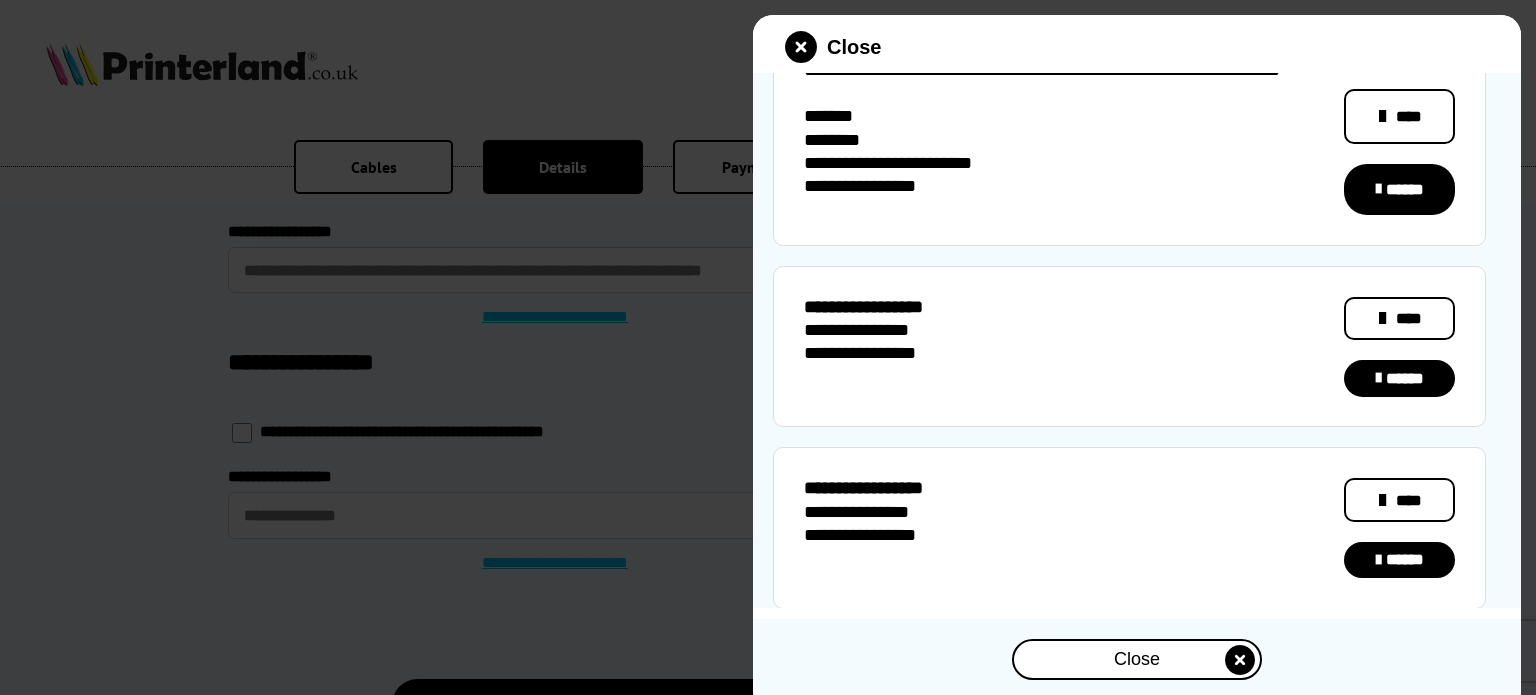 scroll, scrollTop: 322, scrollLeft: 0, axis: vertical 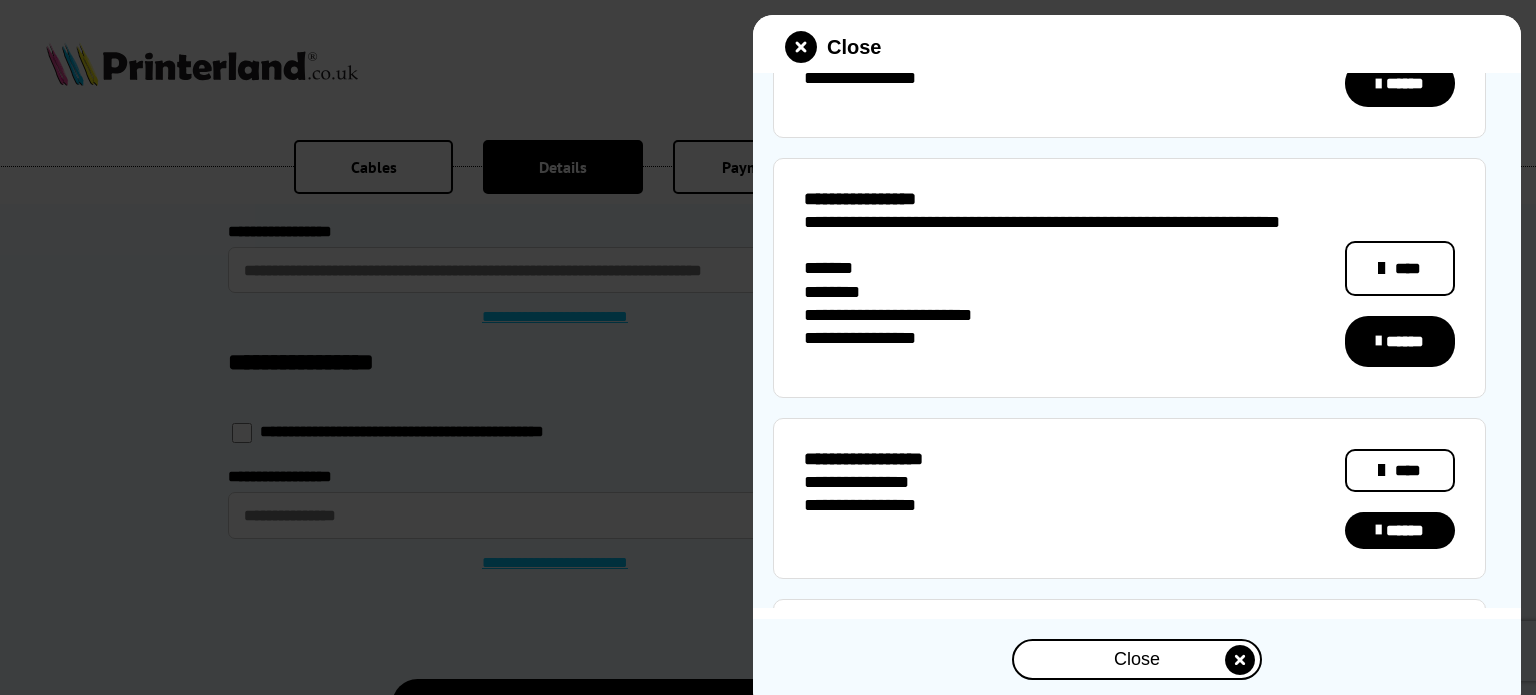click on "******" at bounding box center (1400, 342) 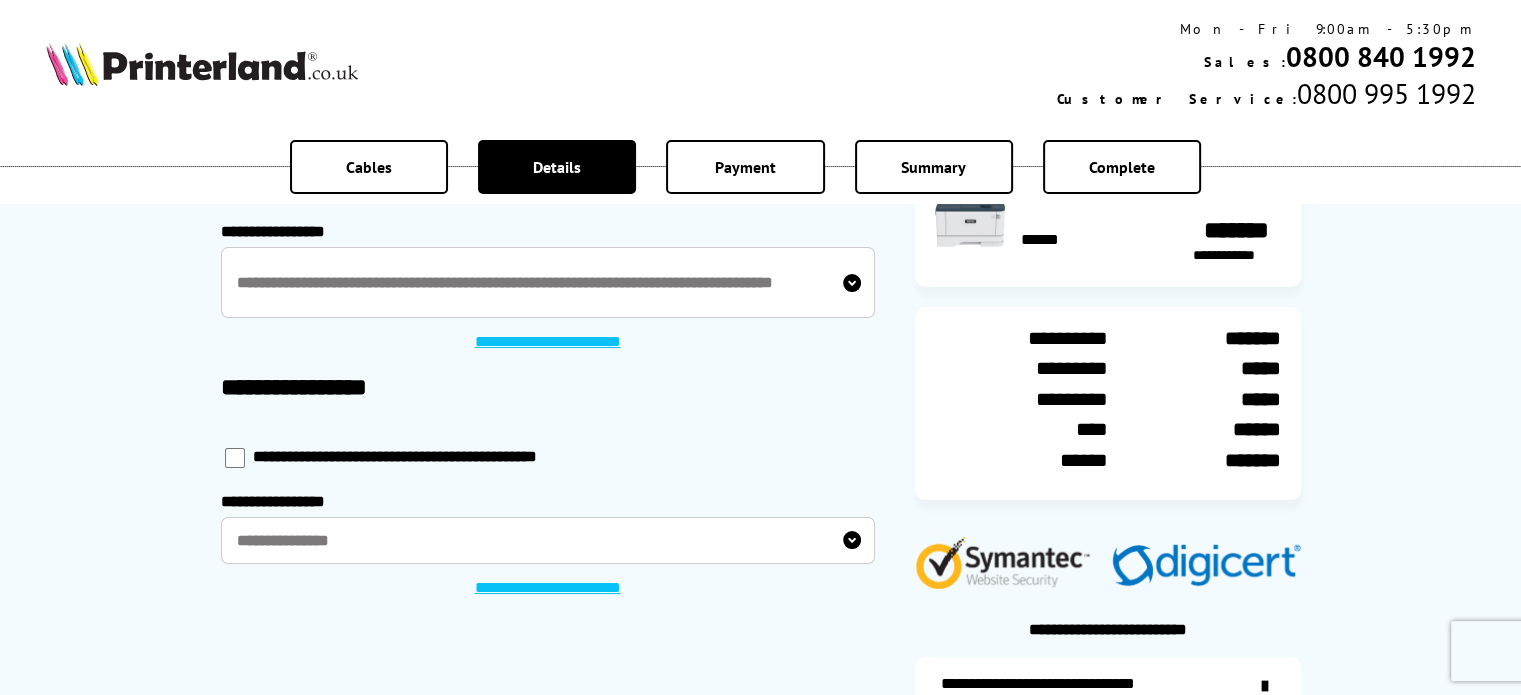 click on "**********" at bounding box center (548, 540) 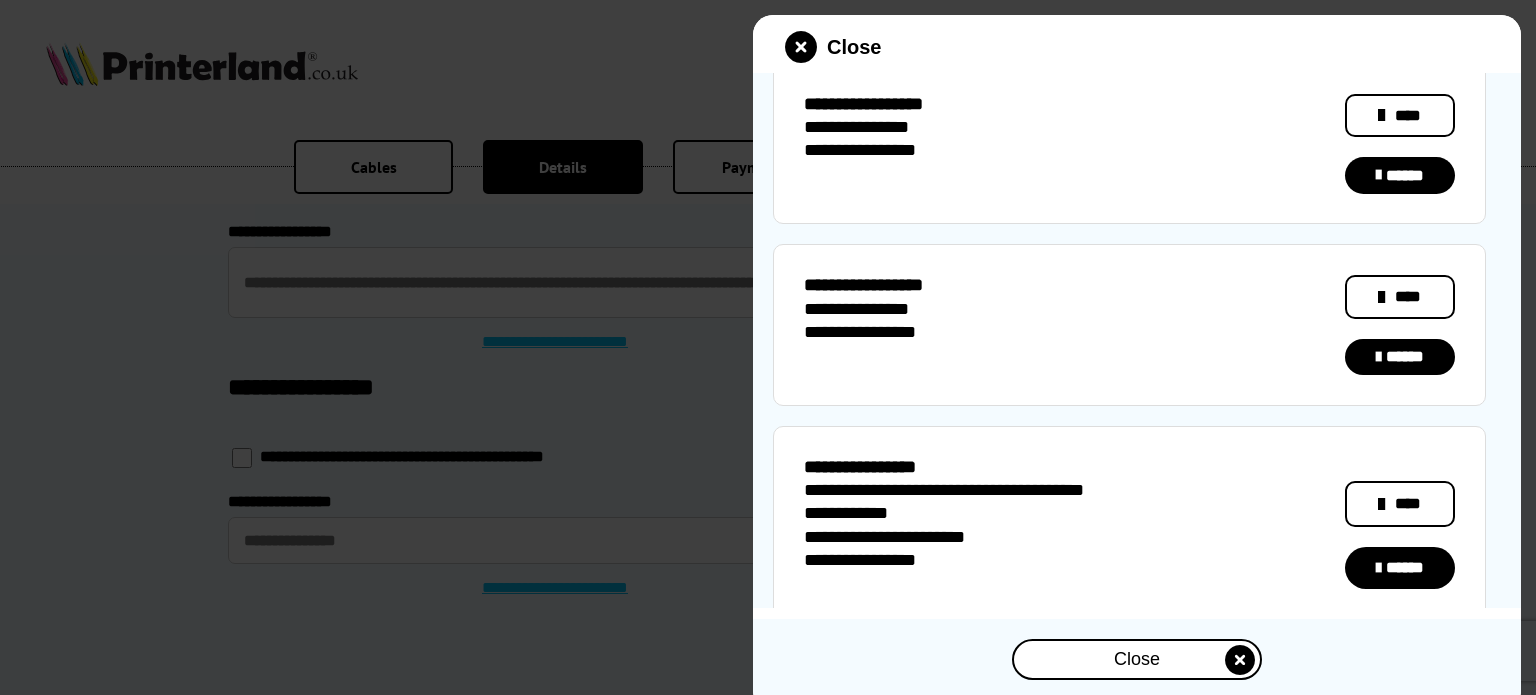 scroll, scrollTop: 1722, scrollLeft: 0, axis: vertical 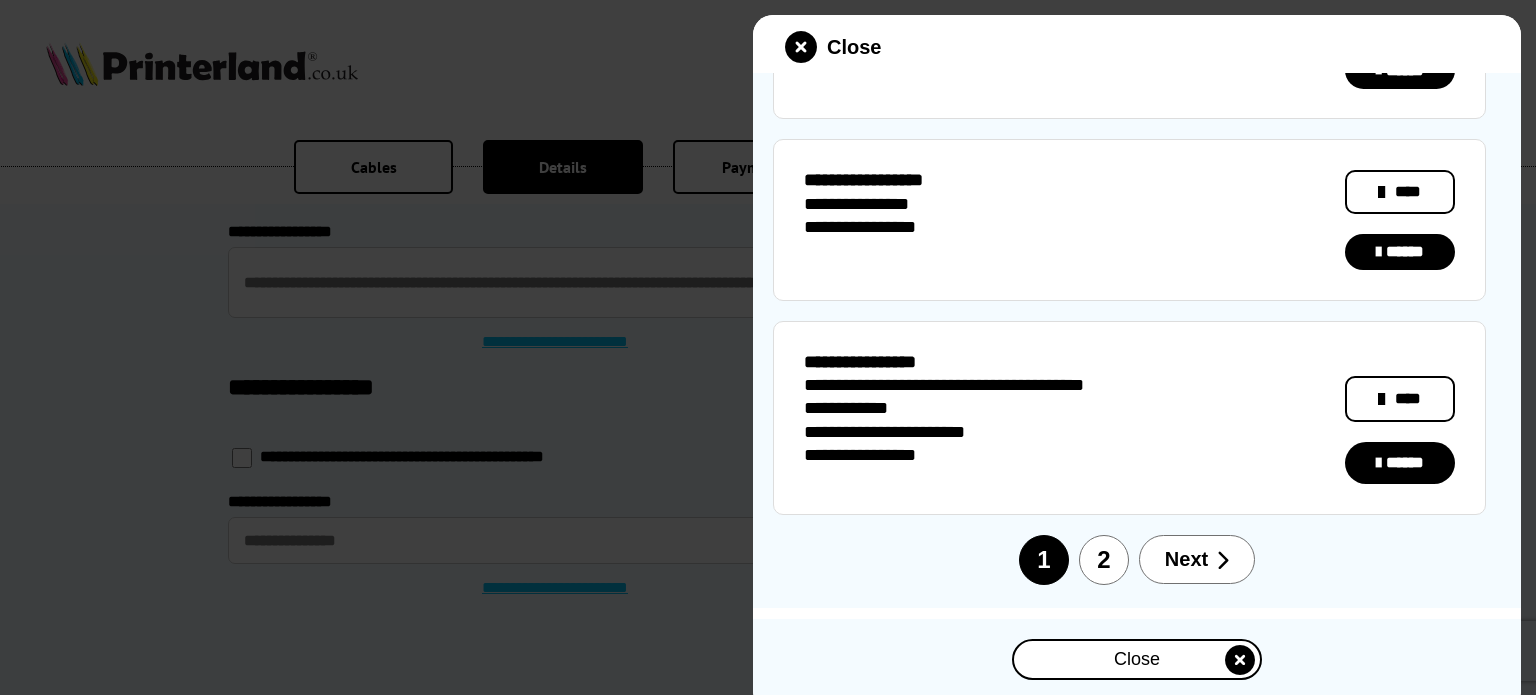 click on "Next" at bounding box center [1197, 559] 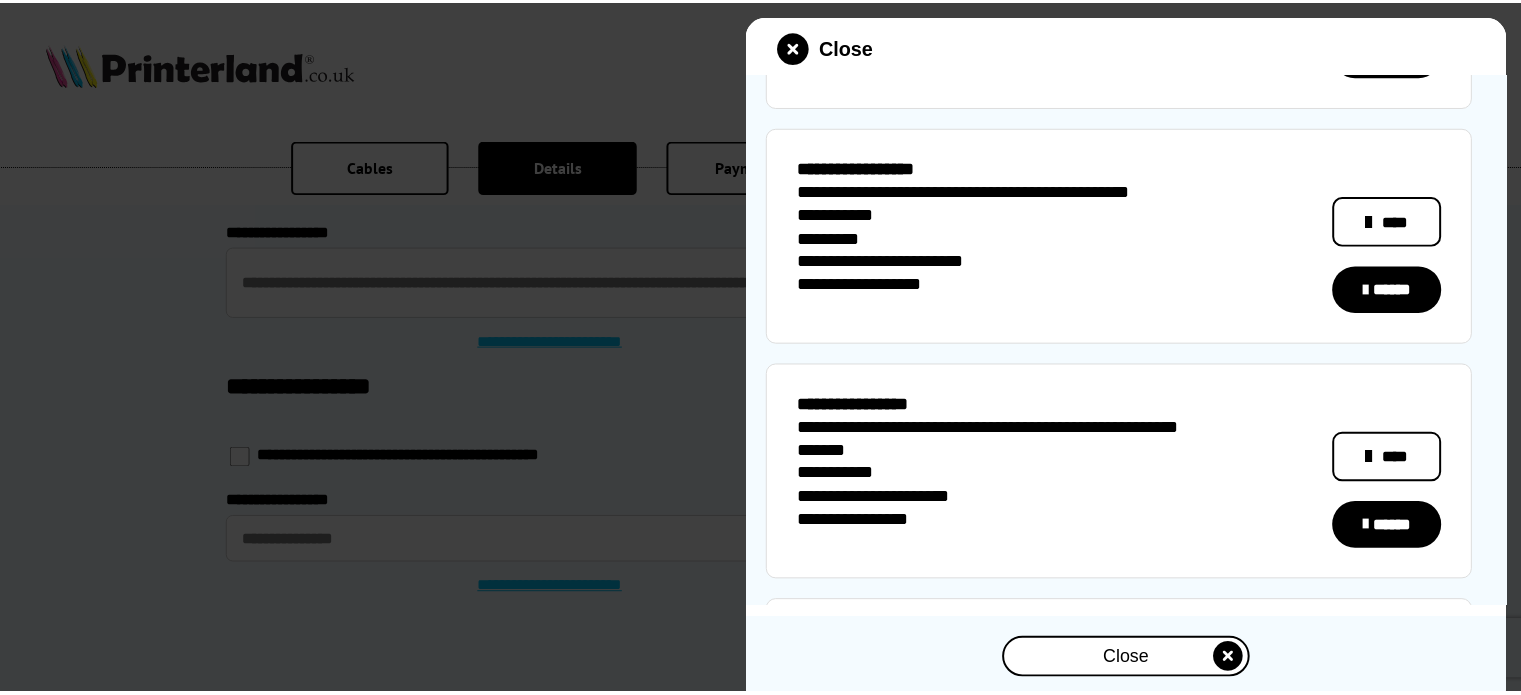 scroll, scrollTop: 1400, scrollLeft: 0, axis: vertical 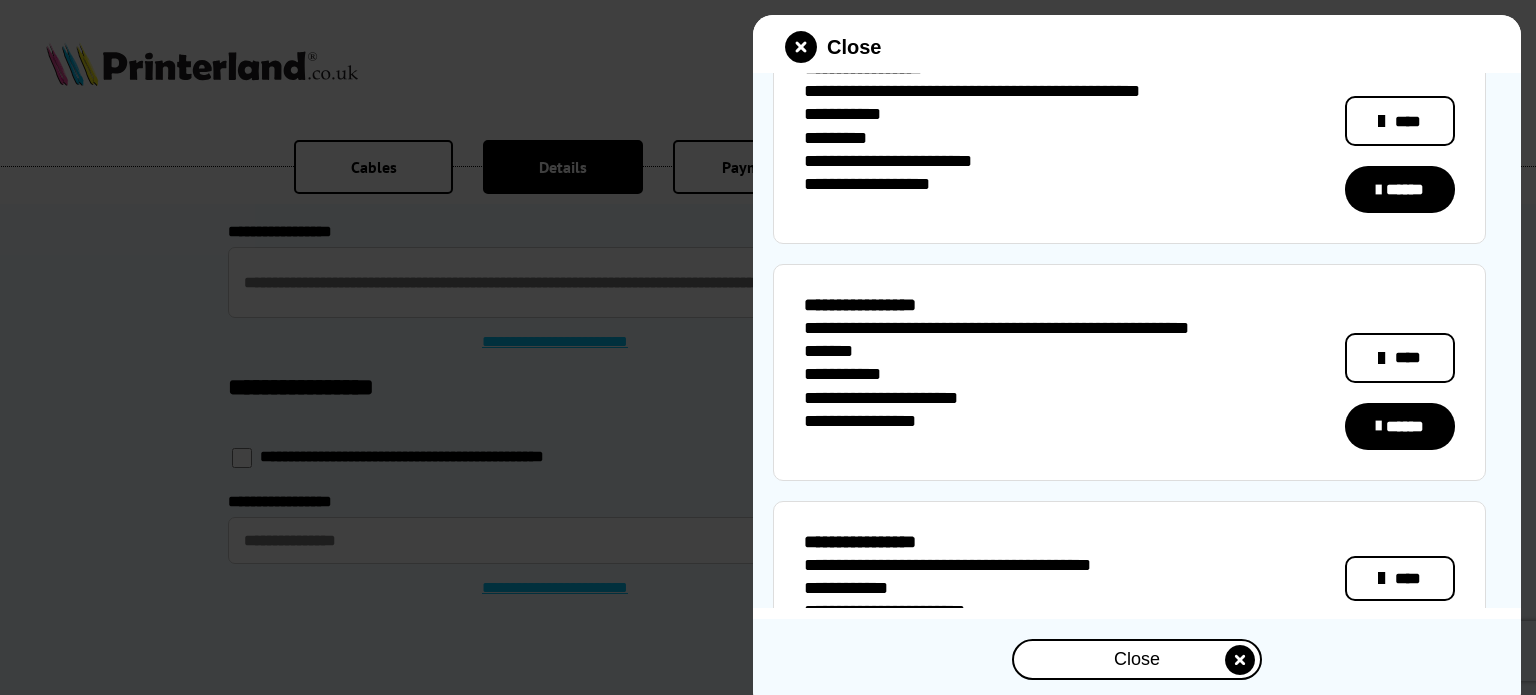 click on "******" at bounding box center [1400, 426] 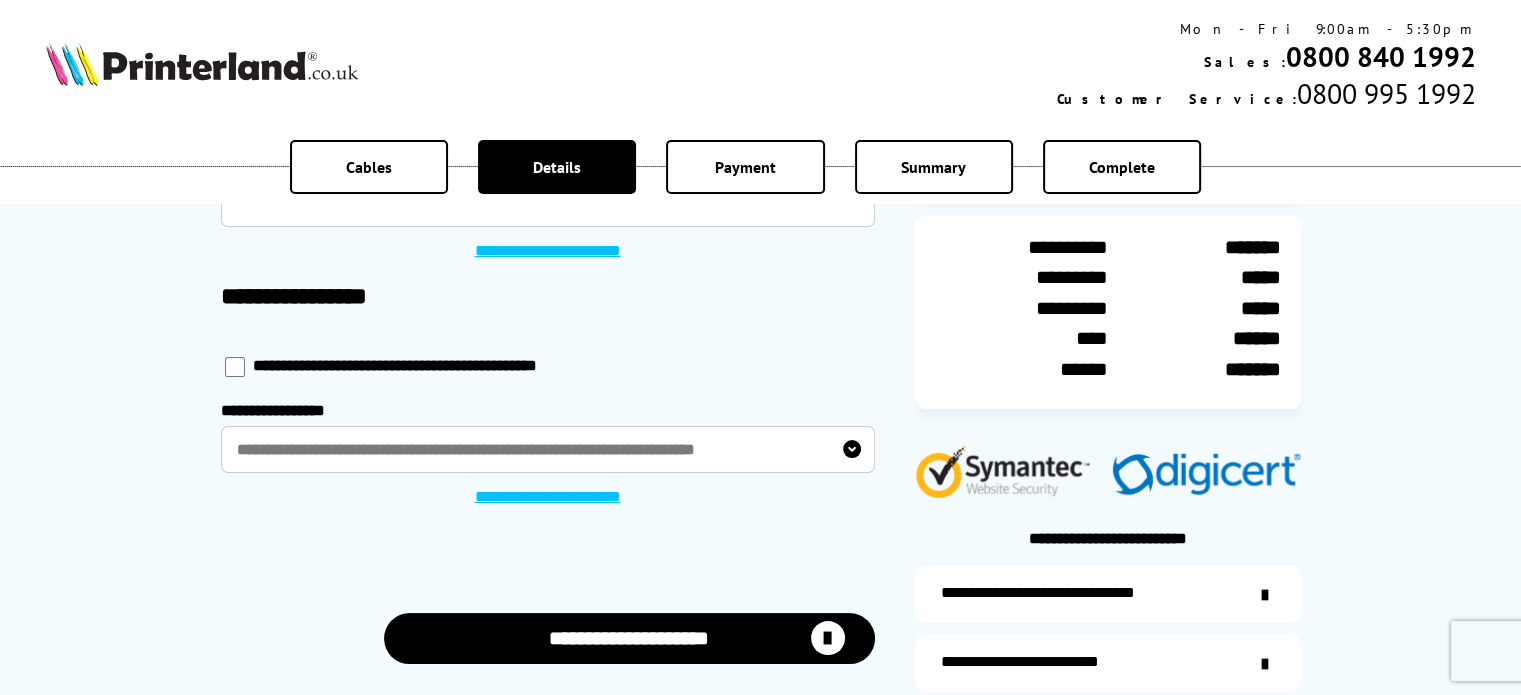 scroll, scrollTop: 200, scrollLeft: 0, axis: vertical 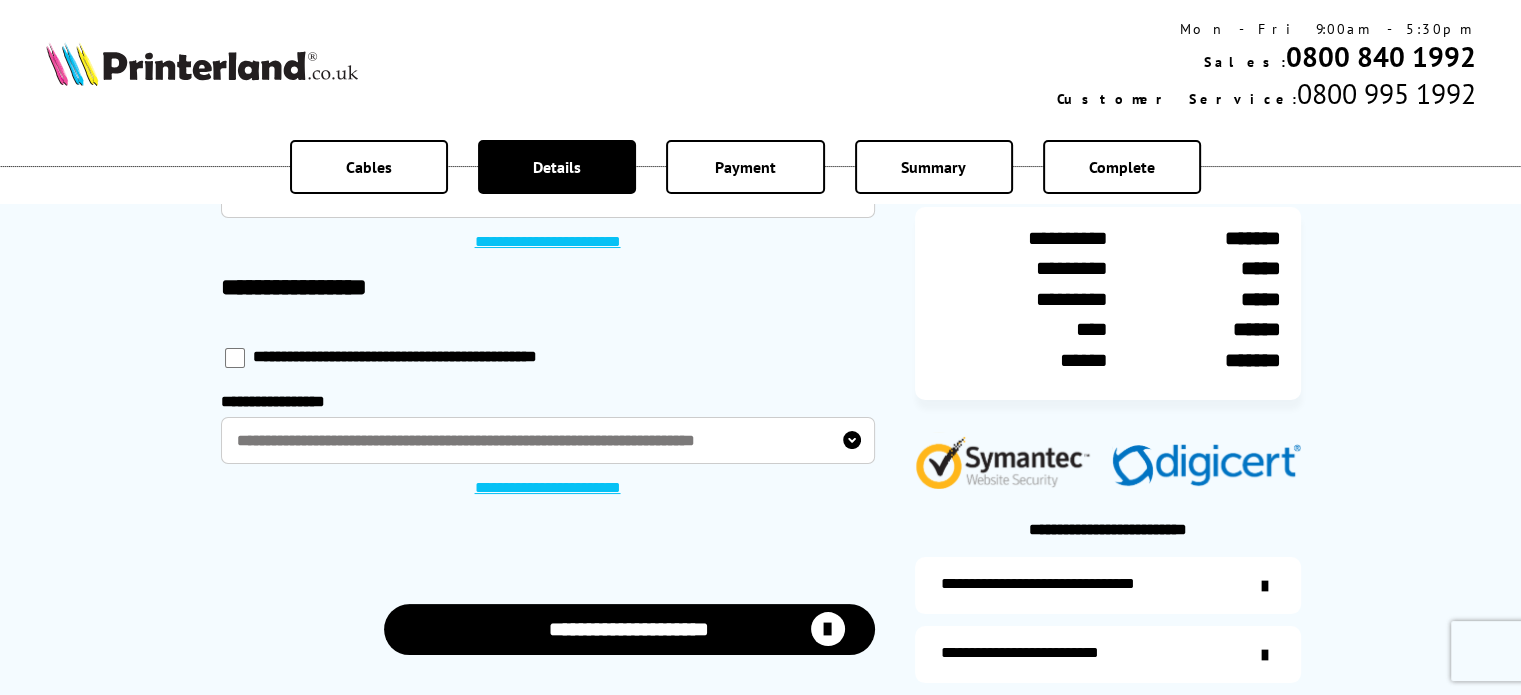 click on "**********" at bounding box center (629, 629) 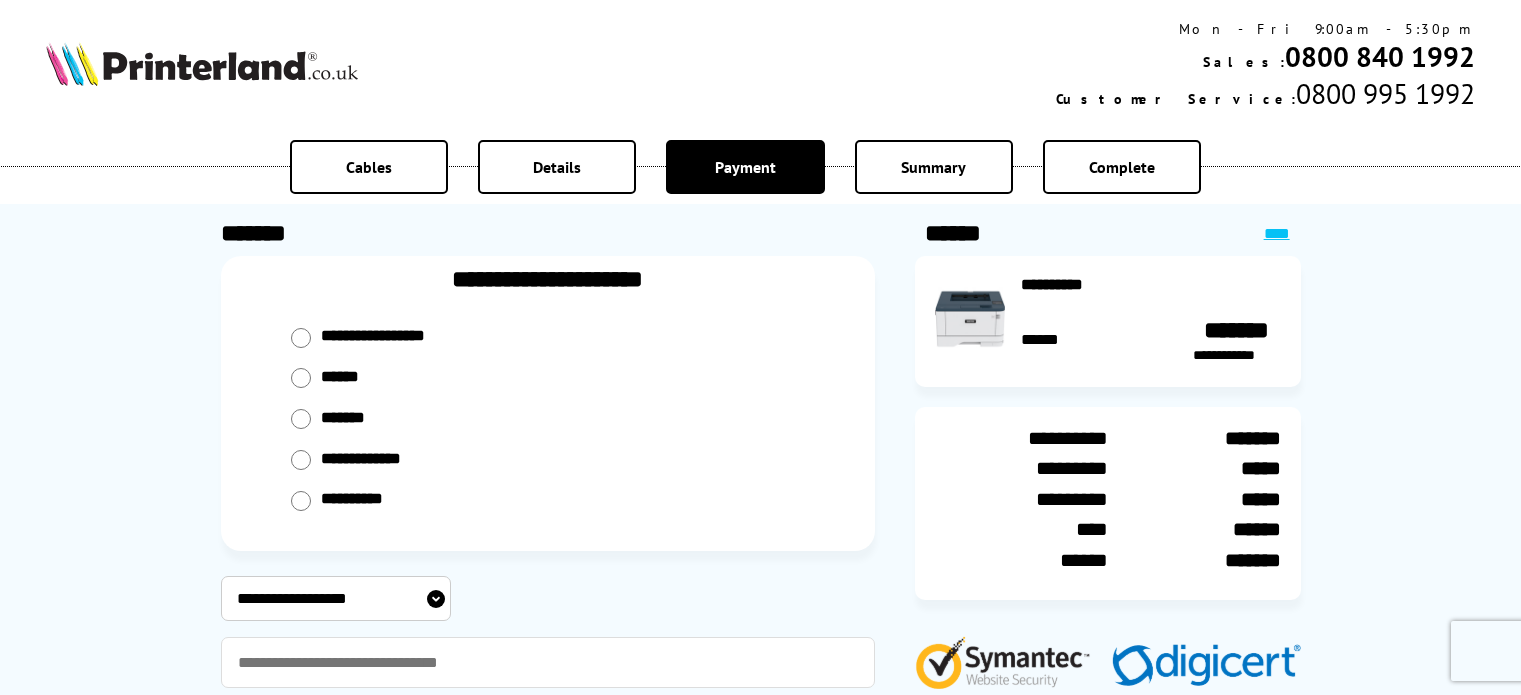 scroll, scrollTop: 0, scrollLeft: 0, axis: both 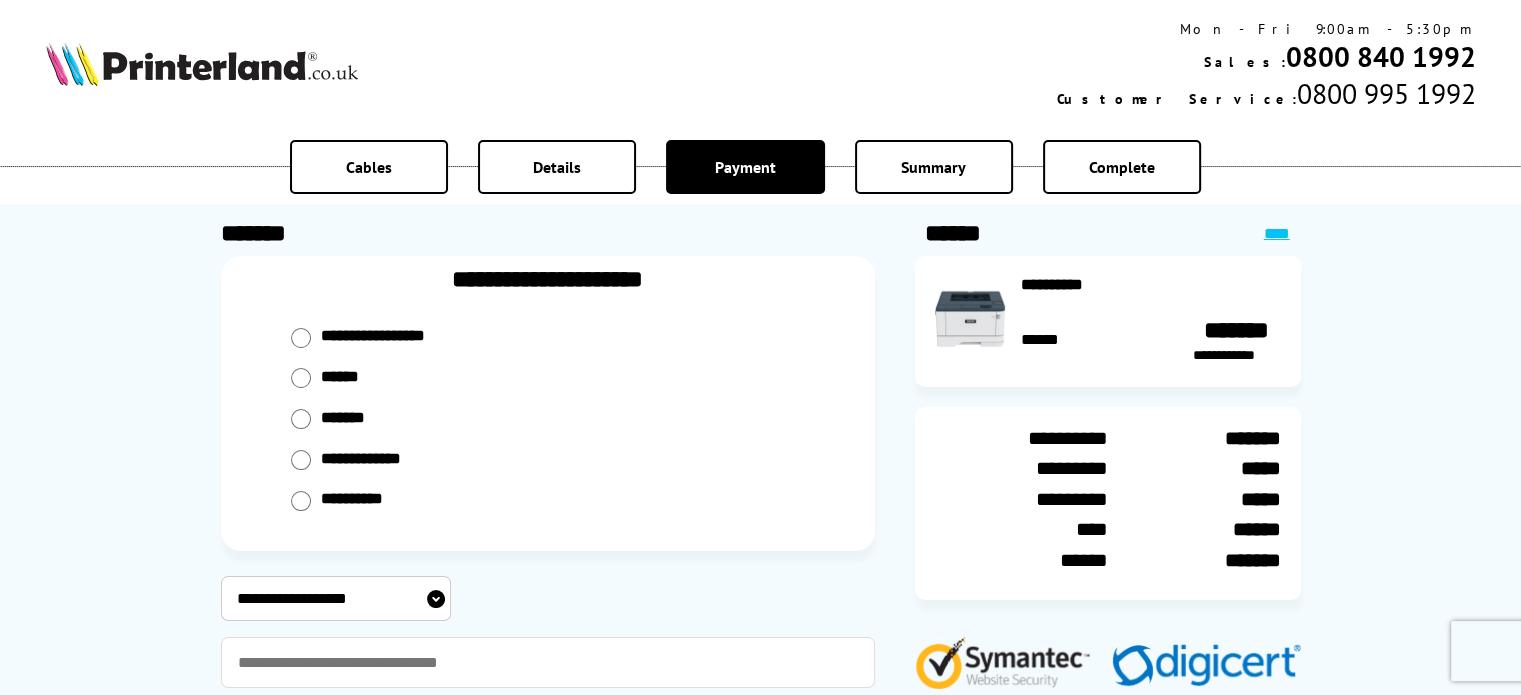 click on "******" at bounding box center [344, 378] 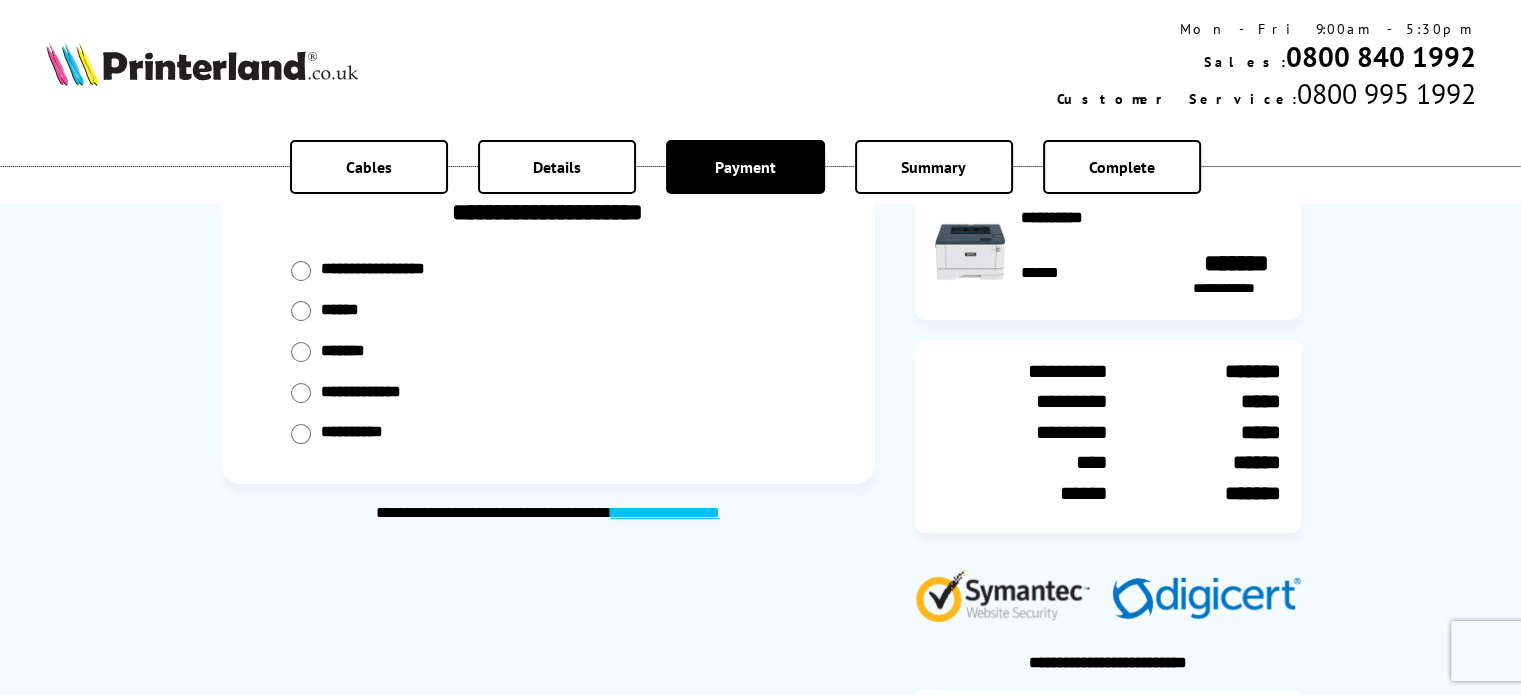 scroll, scrollTop: 100, scrollLeft: 0, axis: vertical 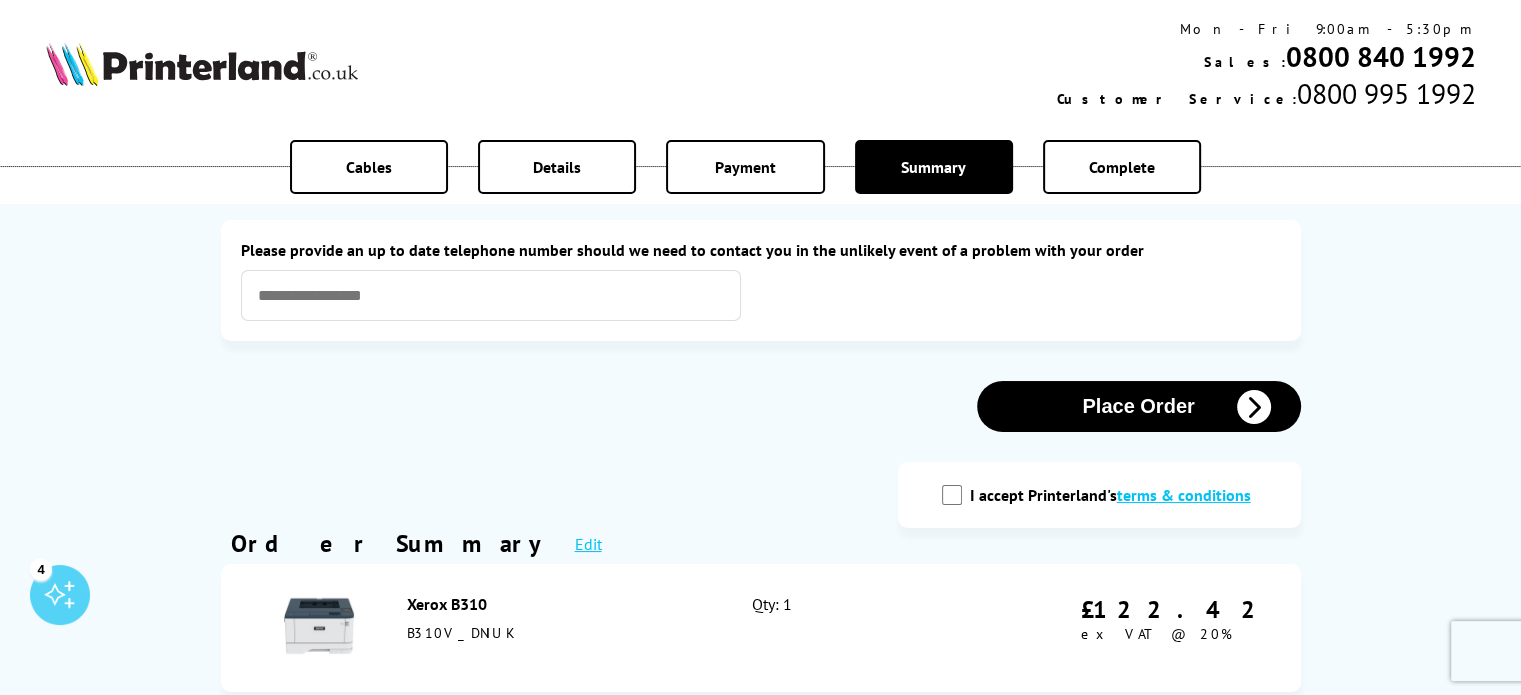 click on "I accept Printerland's  terms & conditions" at bounding box center (952, 495) 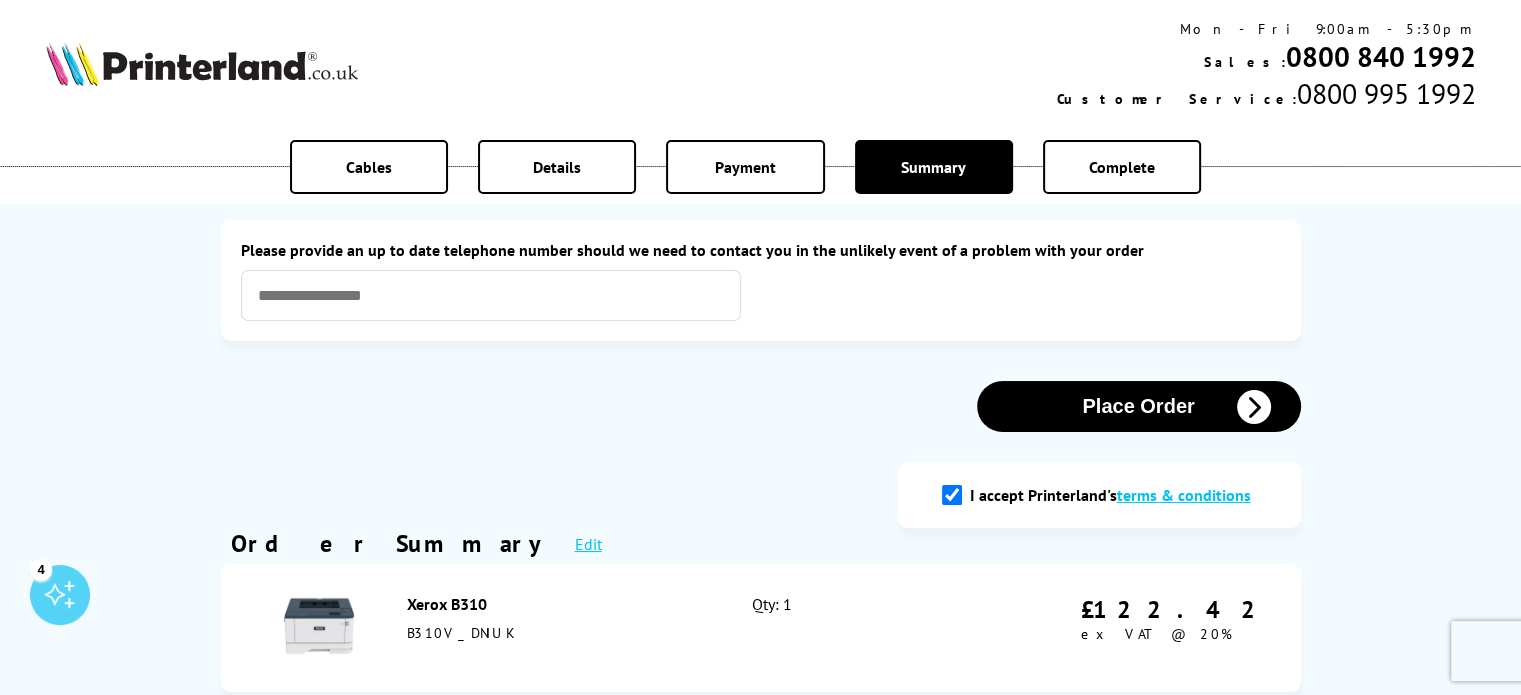click on "Please provide an up to date telephone number should we need to contact you in the unlikely event of a problem with your order" at bounding box center (761, 280) 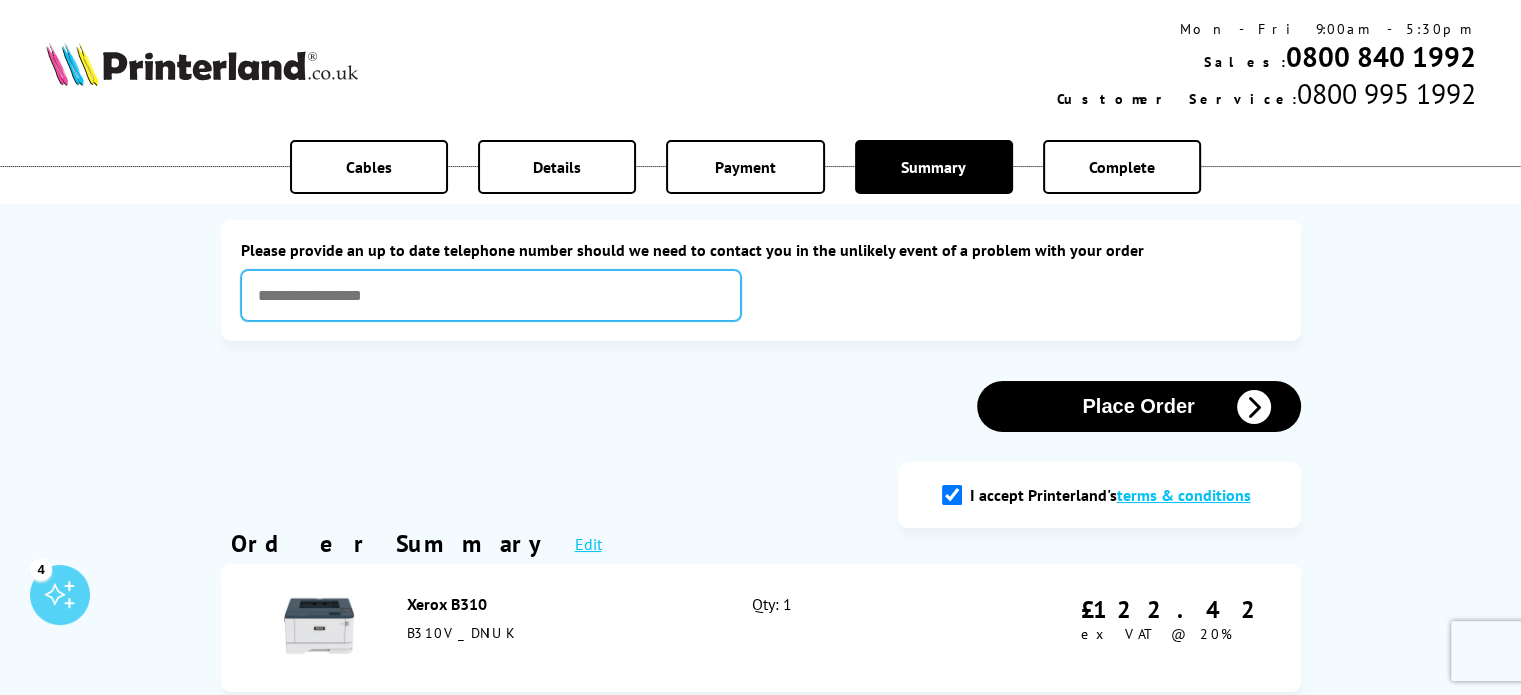 click at bounding box center (491, 295) 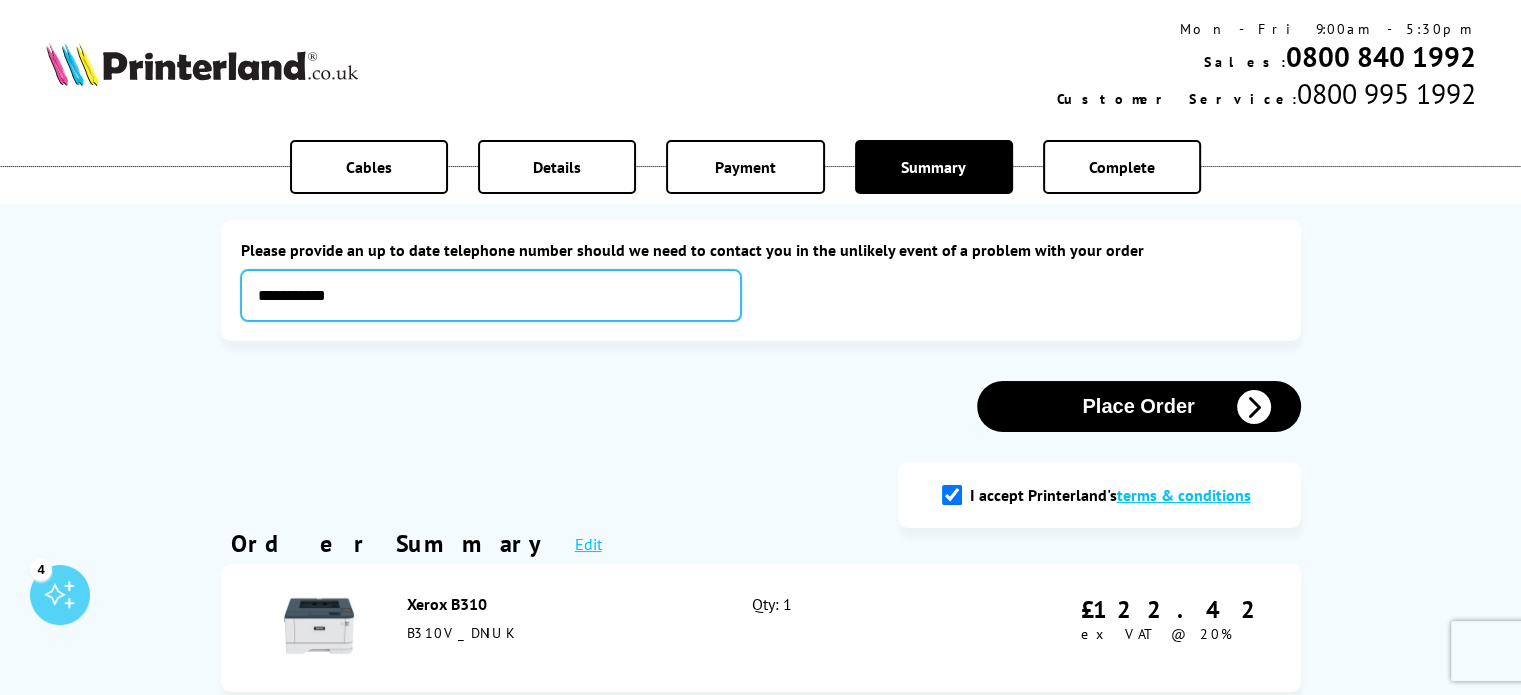 type on "**********" 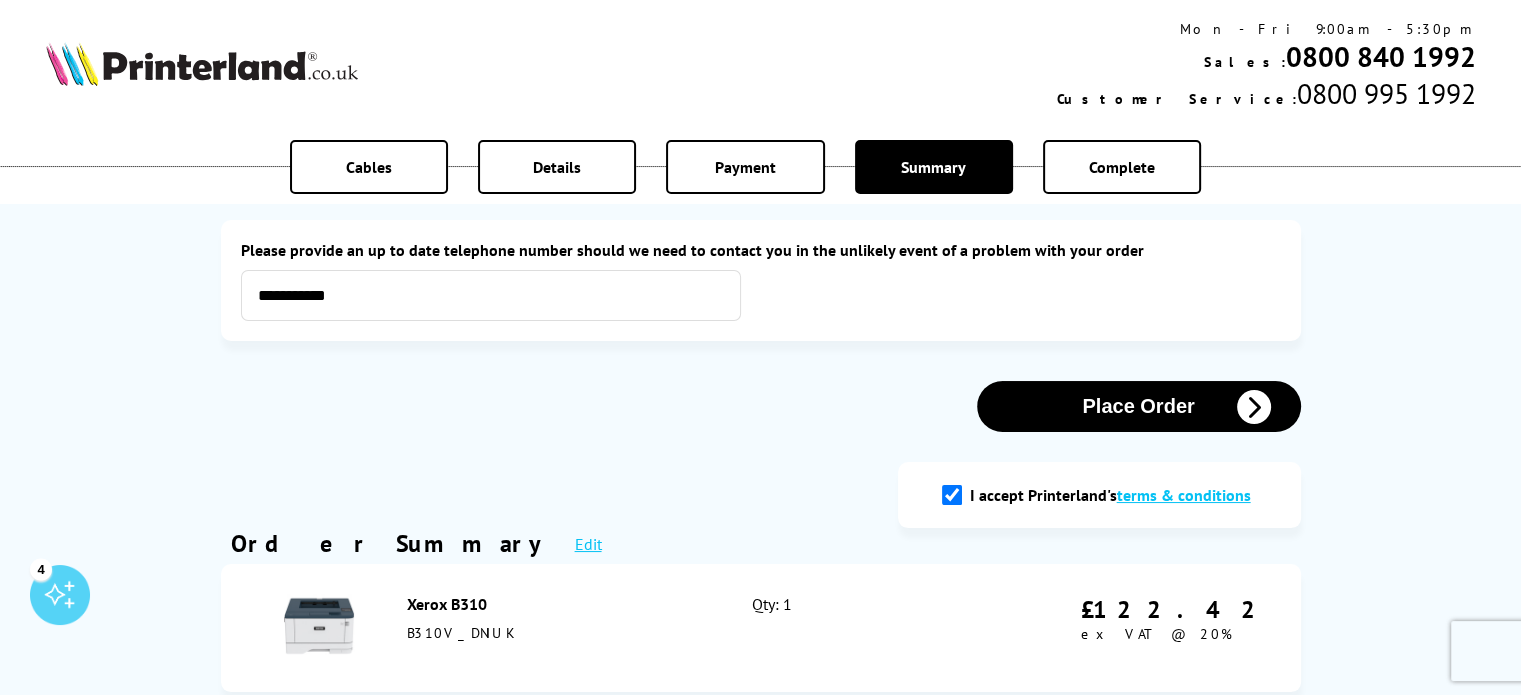 click on "Place Order" at bounding box center [1139, 406] 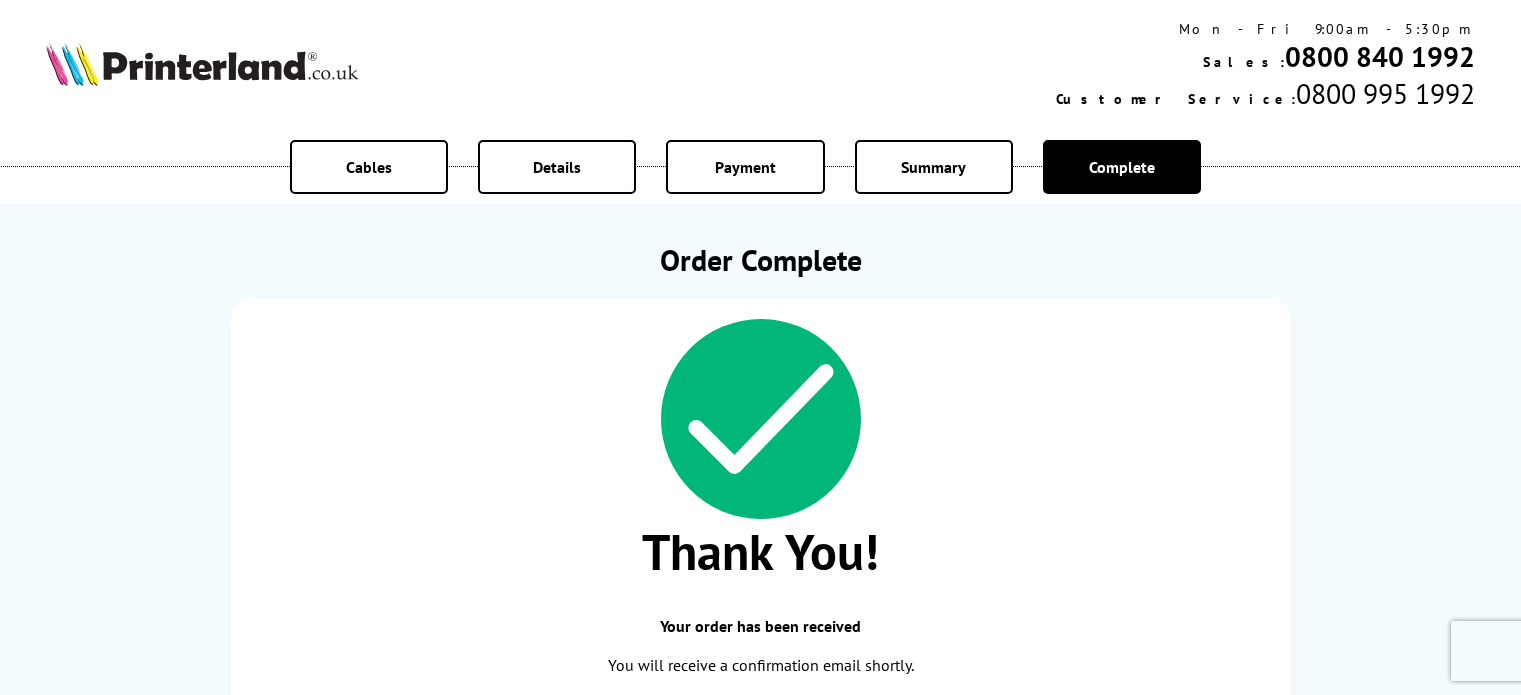 scroll, scrollTop: 0, scrollLeft: 0, axis: both 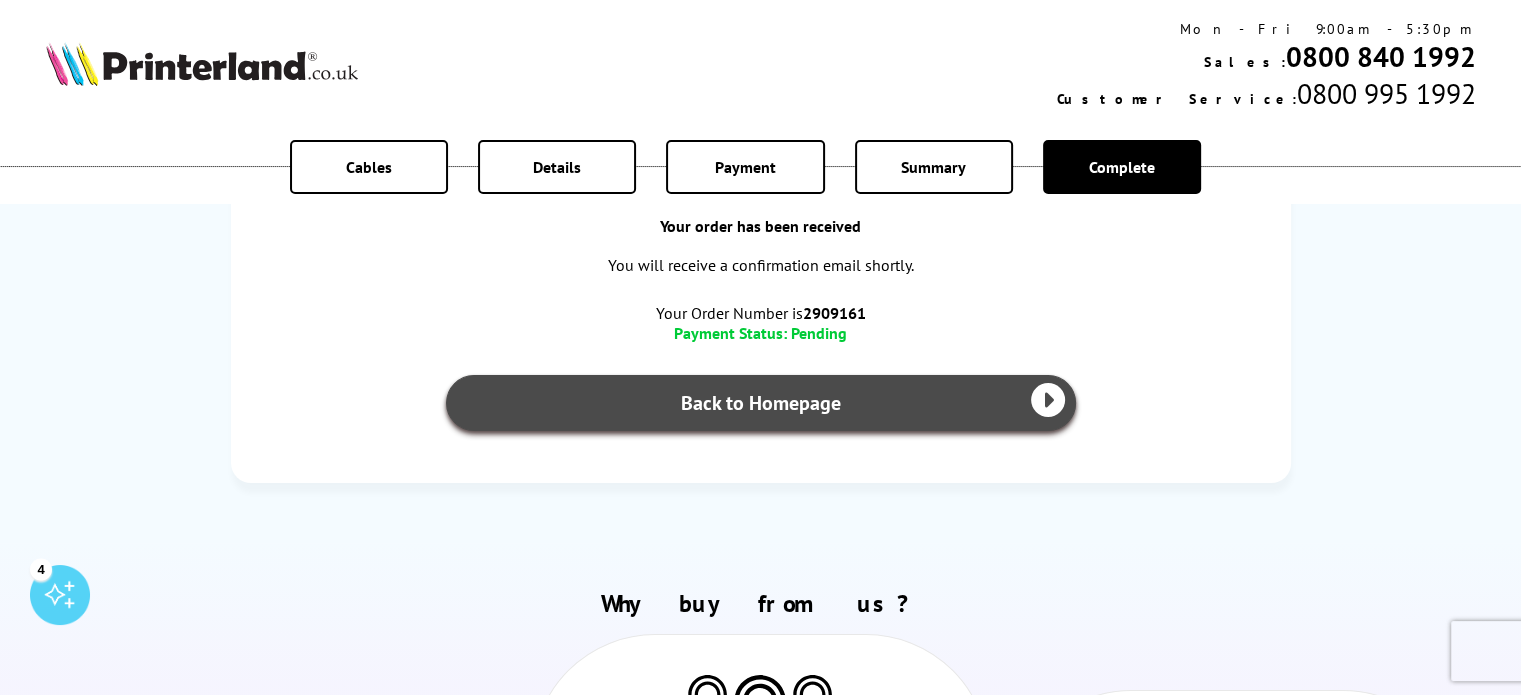 click on "Back to Homepage" at bounding box center [761, 403] 